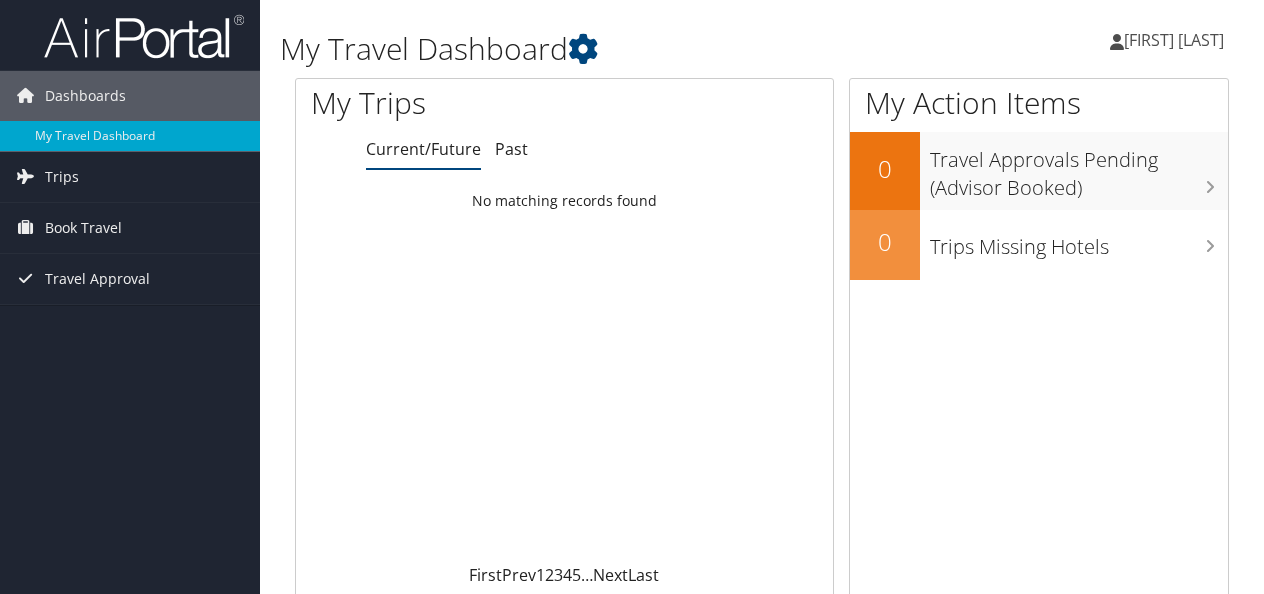 scroll, scrollTop: 0, scrollLeft: 0, axis: both 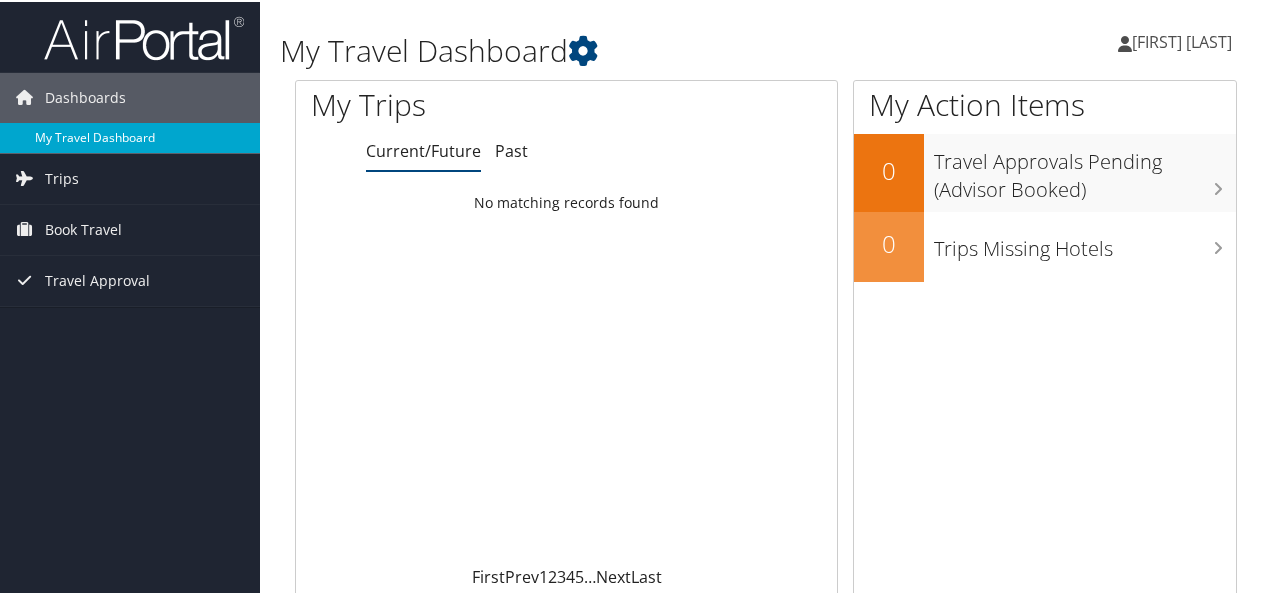 click on "My Travel Dashboard" at bounding box center (130, 136) 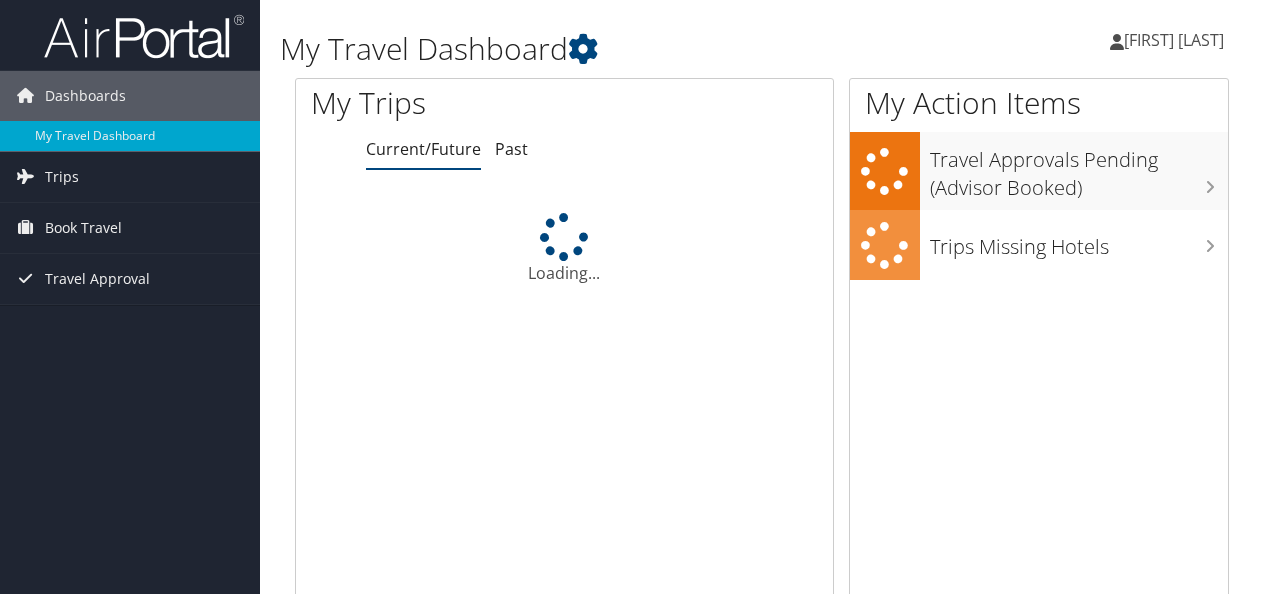 scroll, scrollTop: 0, scrollLeft: 0, axis: both 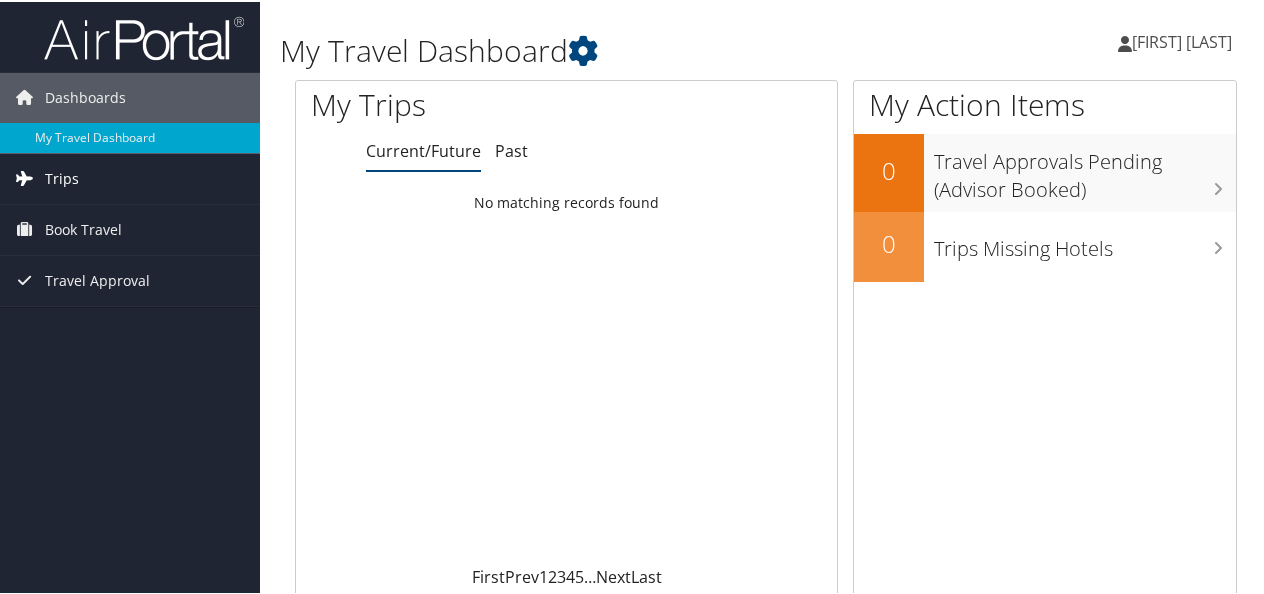 click on "Trips" at bounding box center [62, 177] 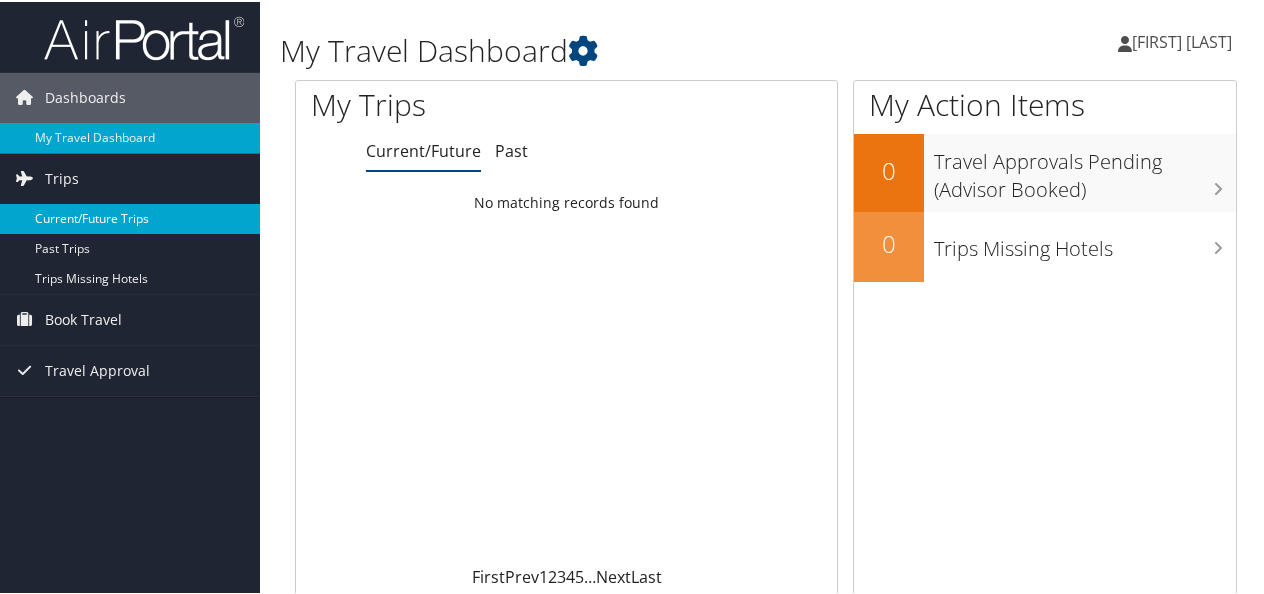 click on "Current/Future Trips" at bounding box center [130, 217] 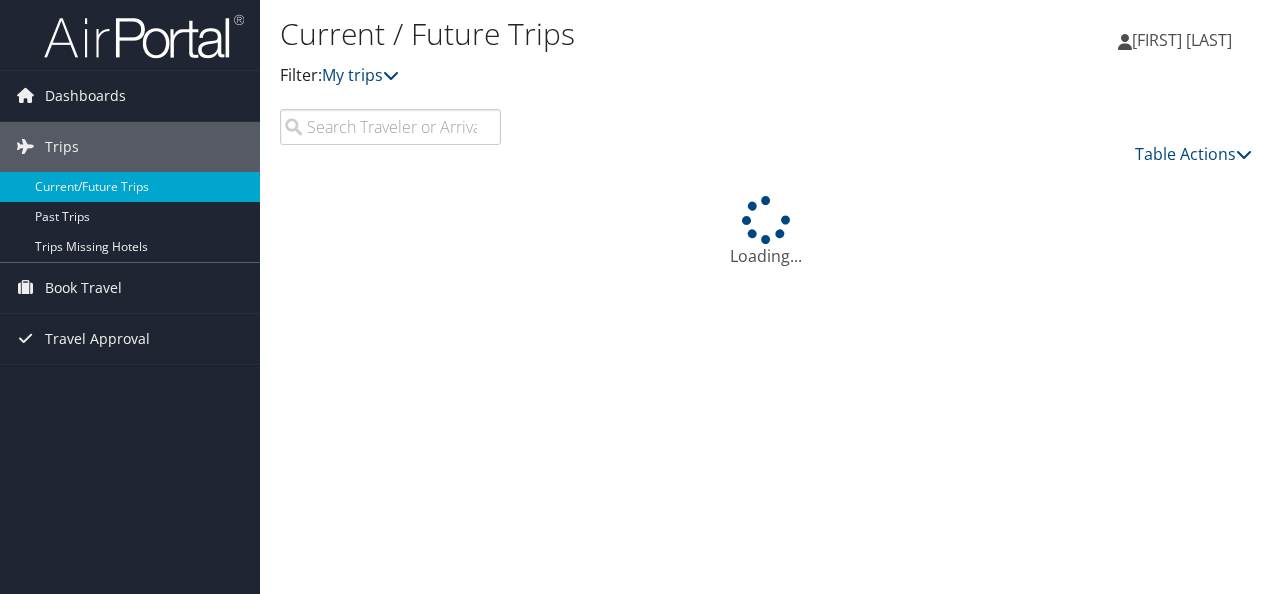 scroll, scrollTop: 0, scrollLeft: 0, axis: both 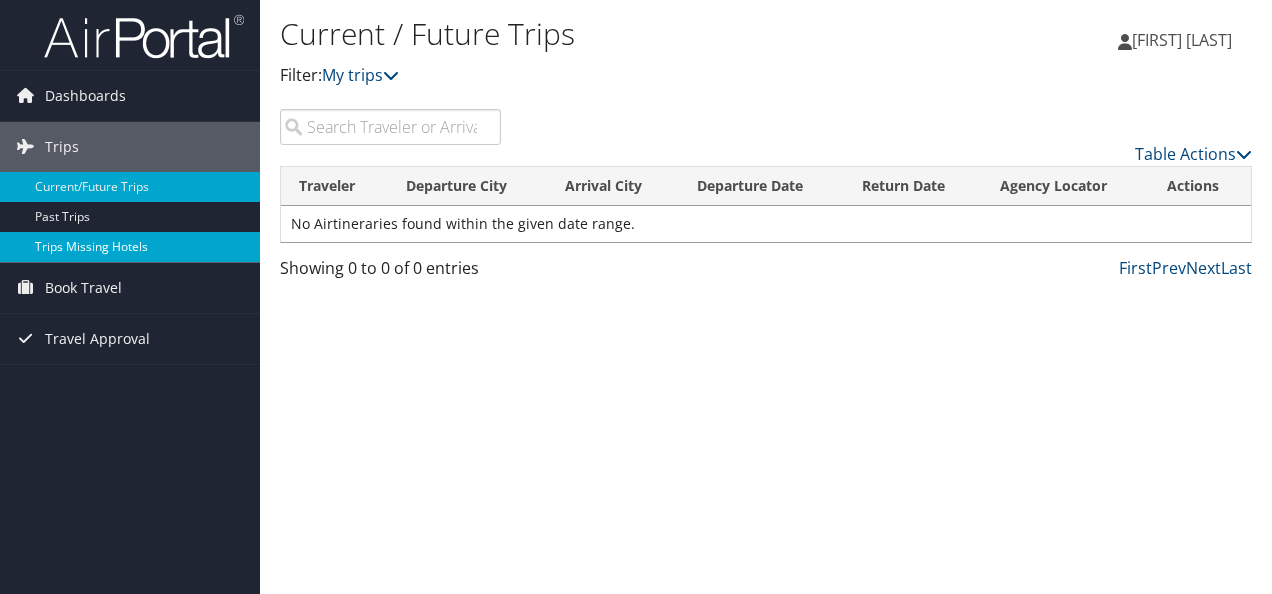 click on "Trips Missing Hotels" at bounding box center [130, 247] 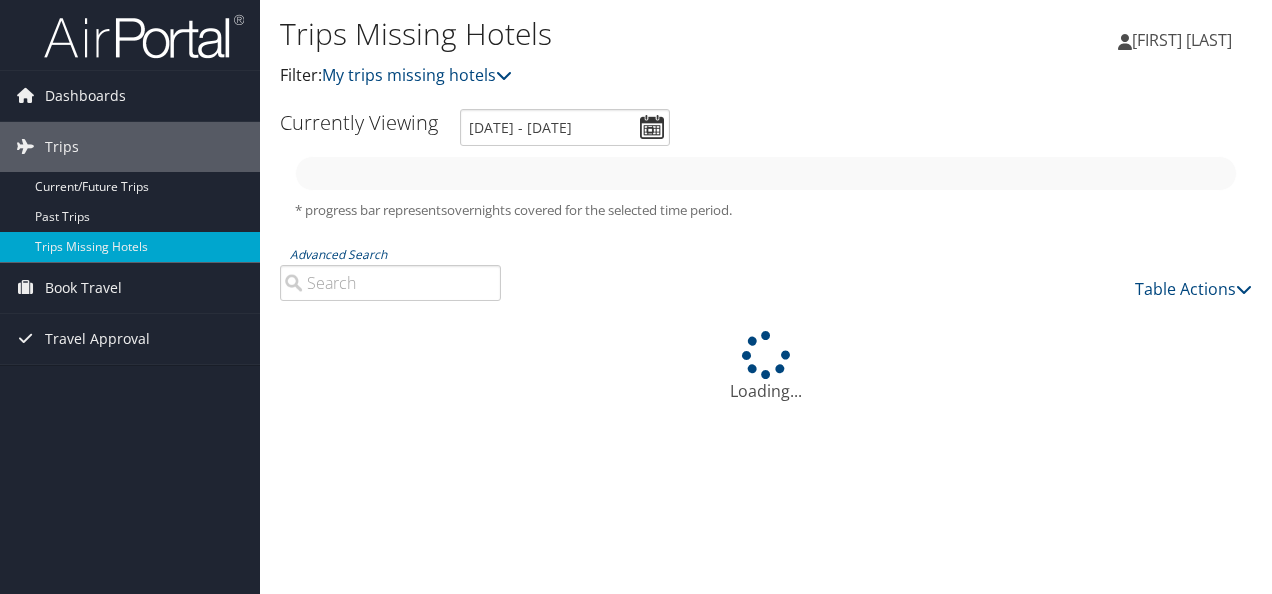 scroll, scrollTop: 0, scrollLeft: 0, axis: both 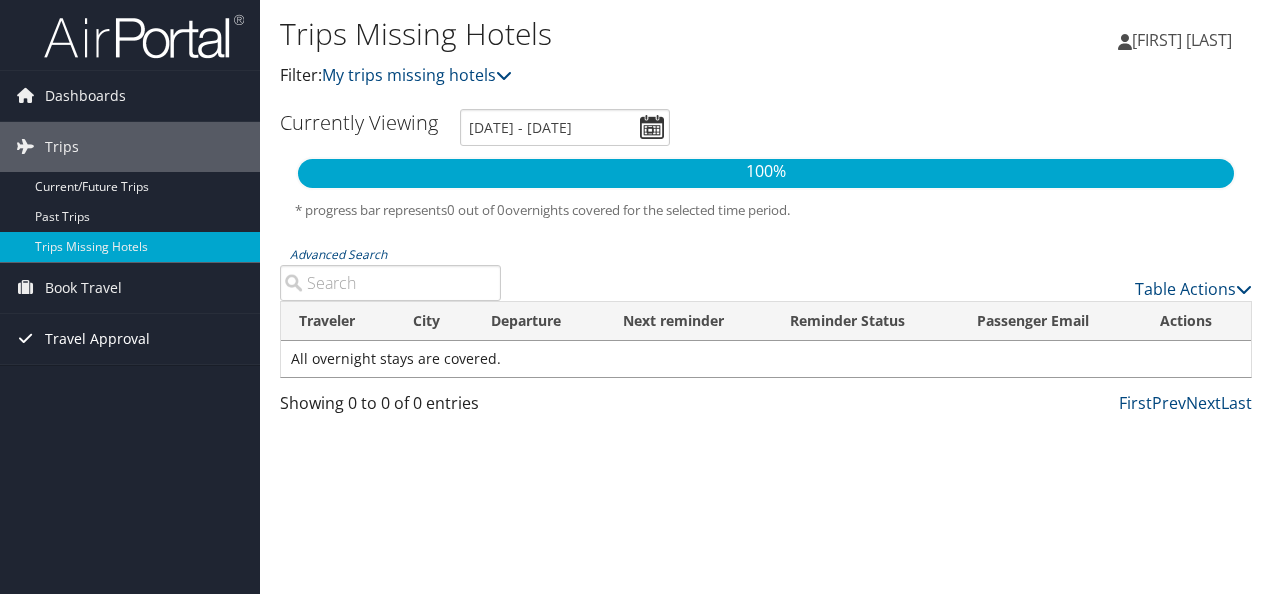 click on "Travel Approval" at bounding box center [97, 339] 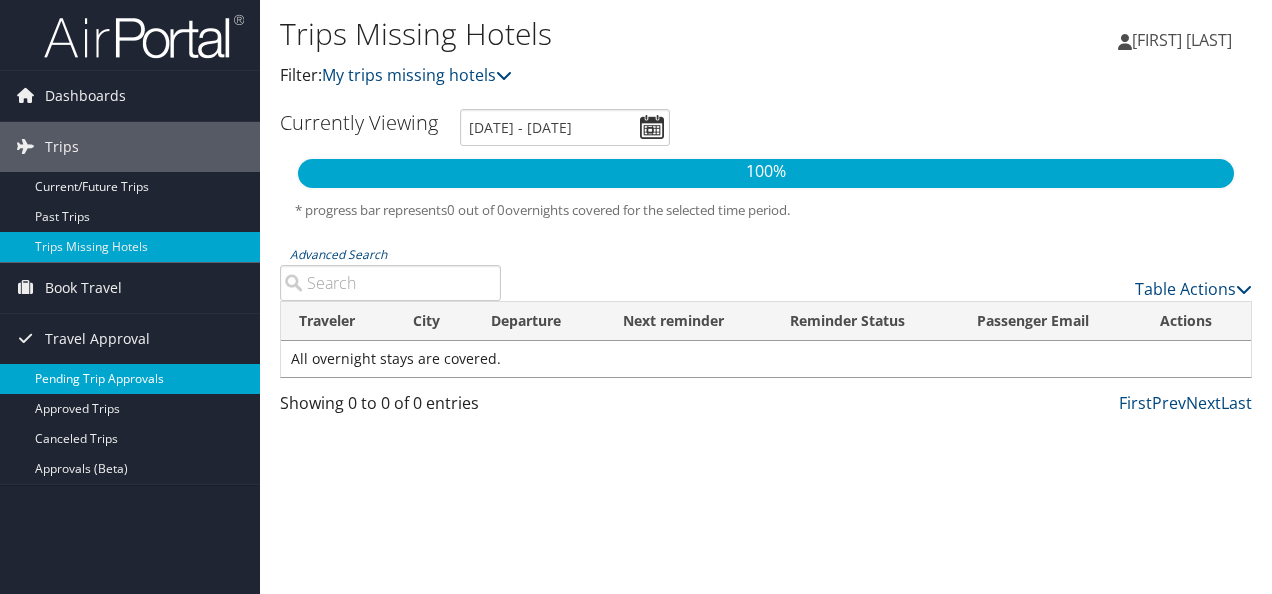 click on "Pending Trip Approvals" at bounding box center [130, 379] 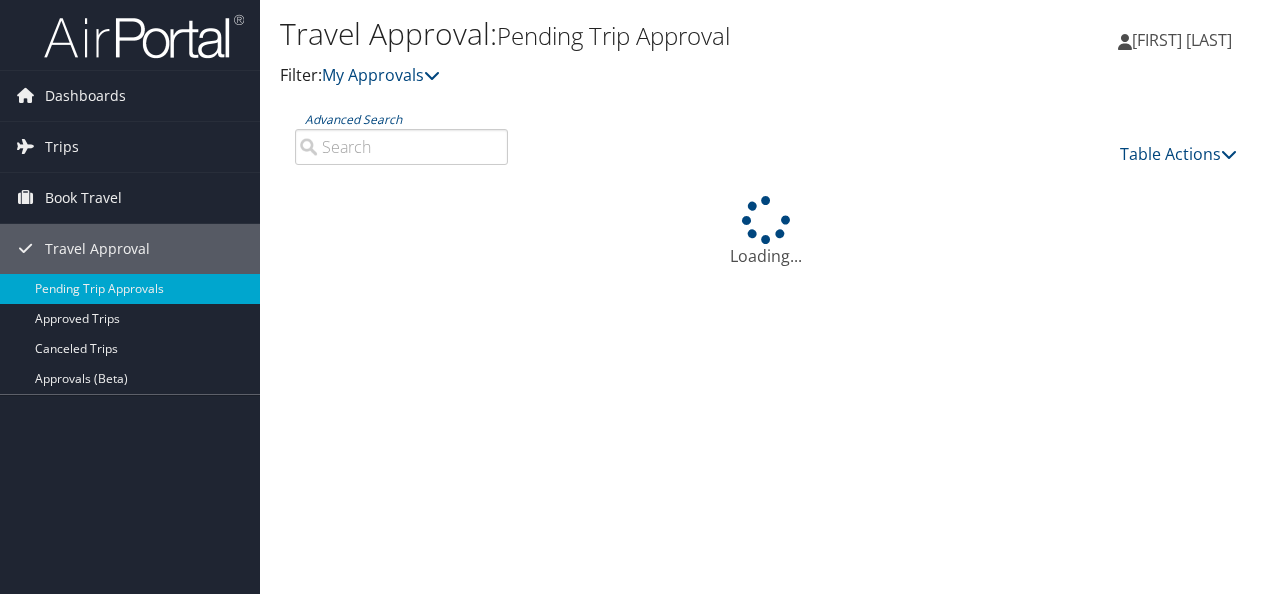 scroll, scrollTop: 0, scrollLeft: 0, axis: both 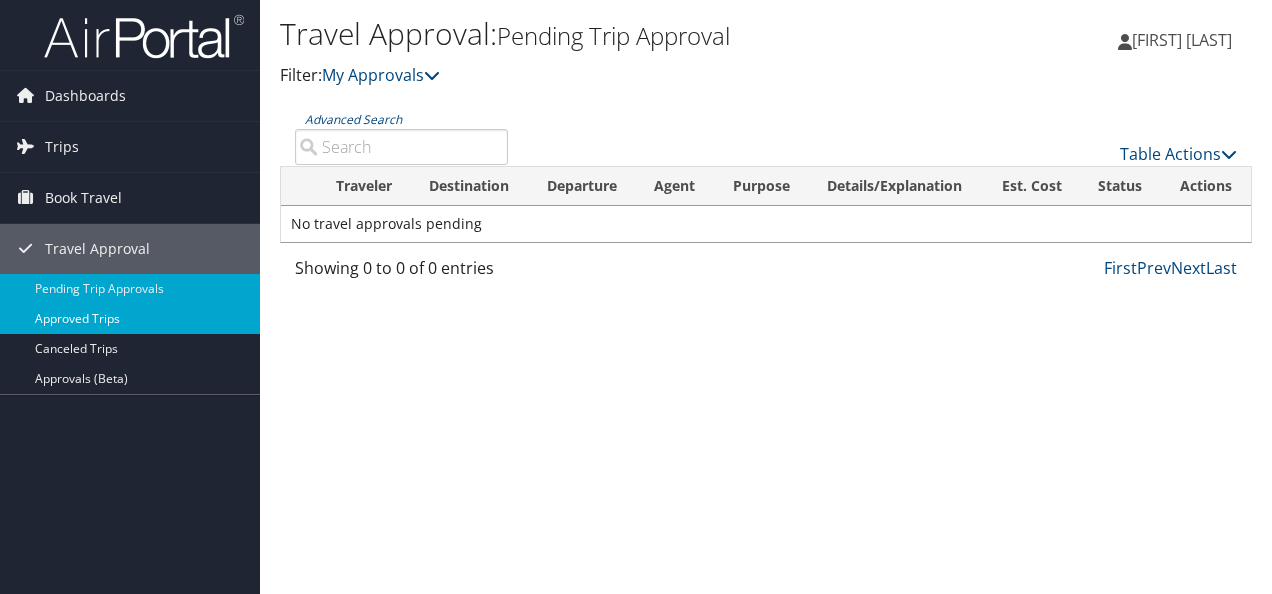 click on "Approved Trips" at bounding box center (130, 319) 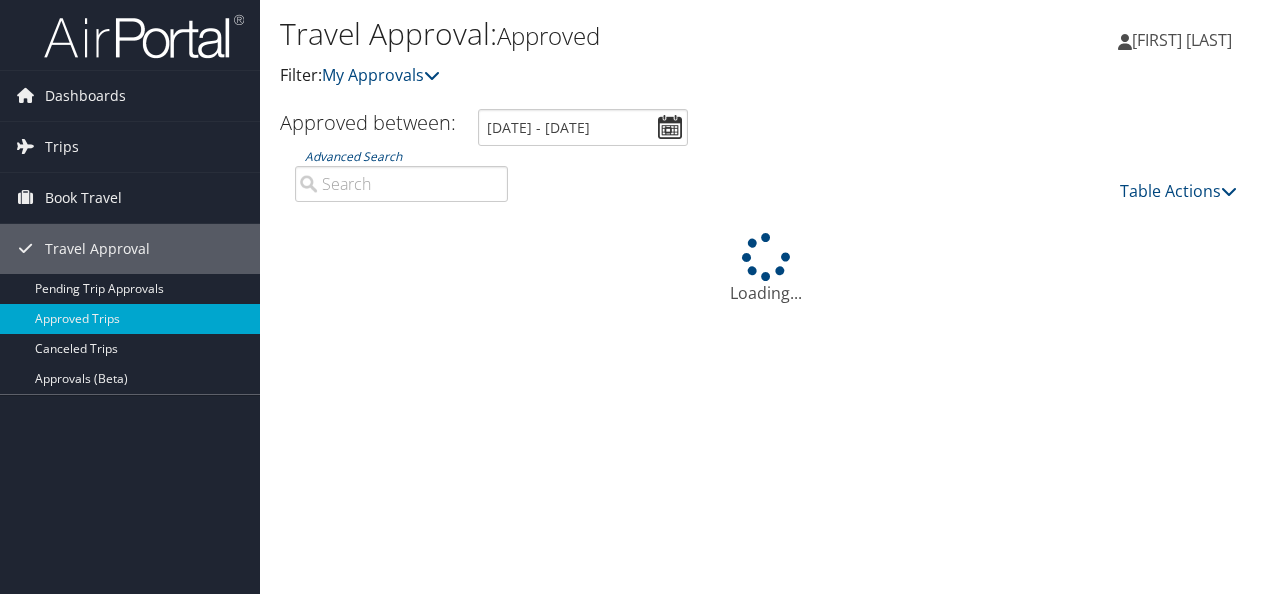 scroll, scrollTop: 0, scrollLeft: 0, axis: both 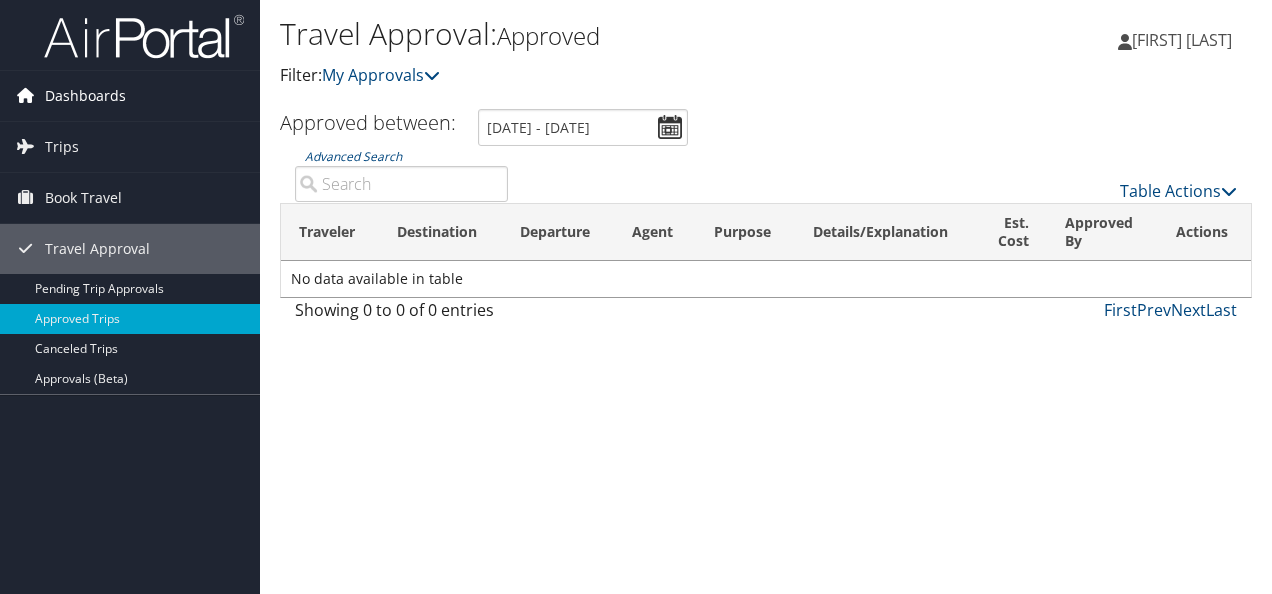 click on "Dashboards" at bounding box center [85, 96] 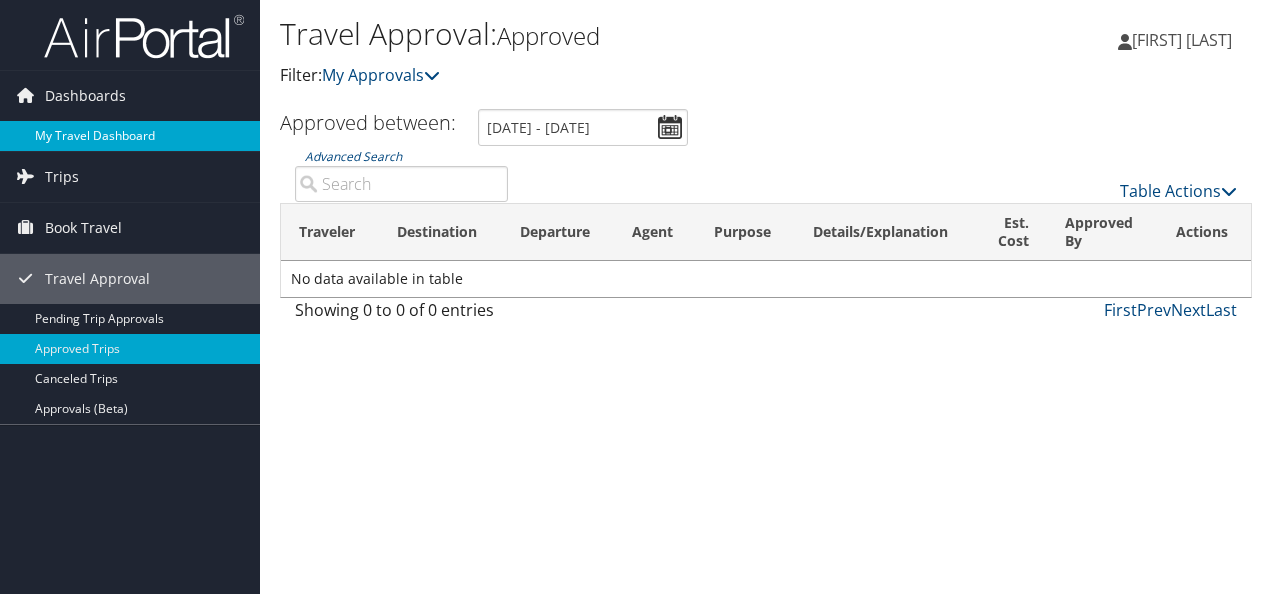 click on "My Travel Dashboard" at bounding box center [130, 136] 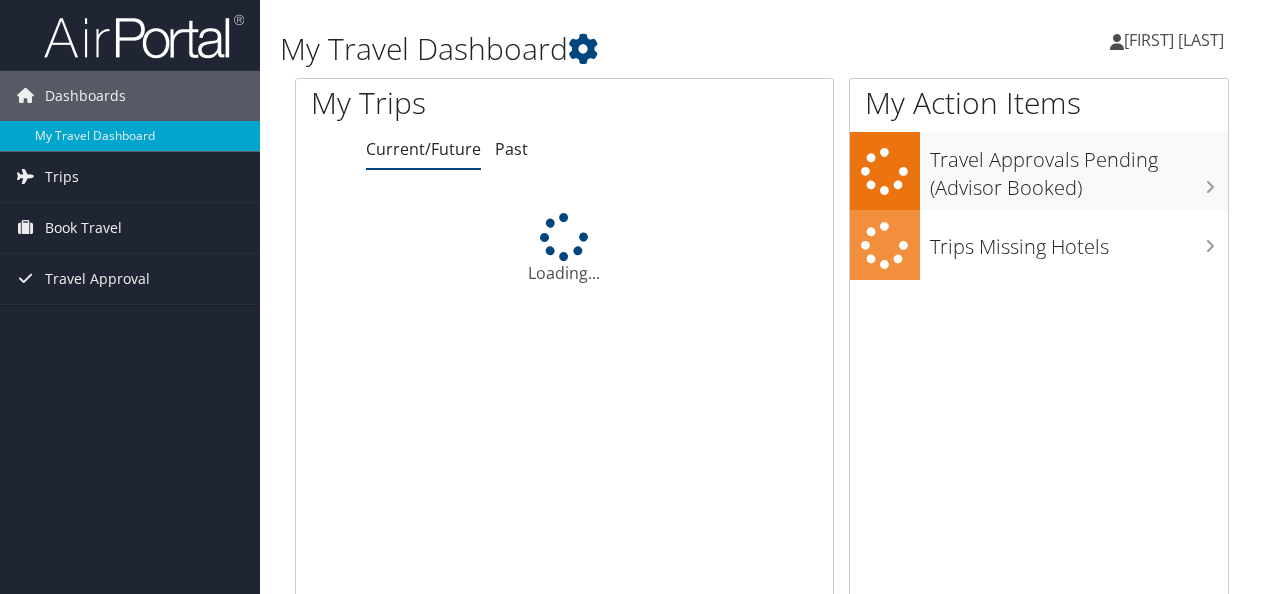 scroll, scrollTop: 0, scrollLeft: 0, axis: both 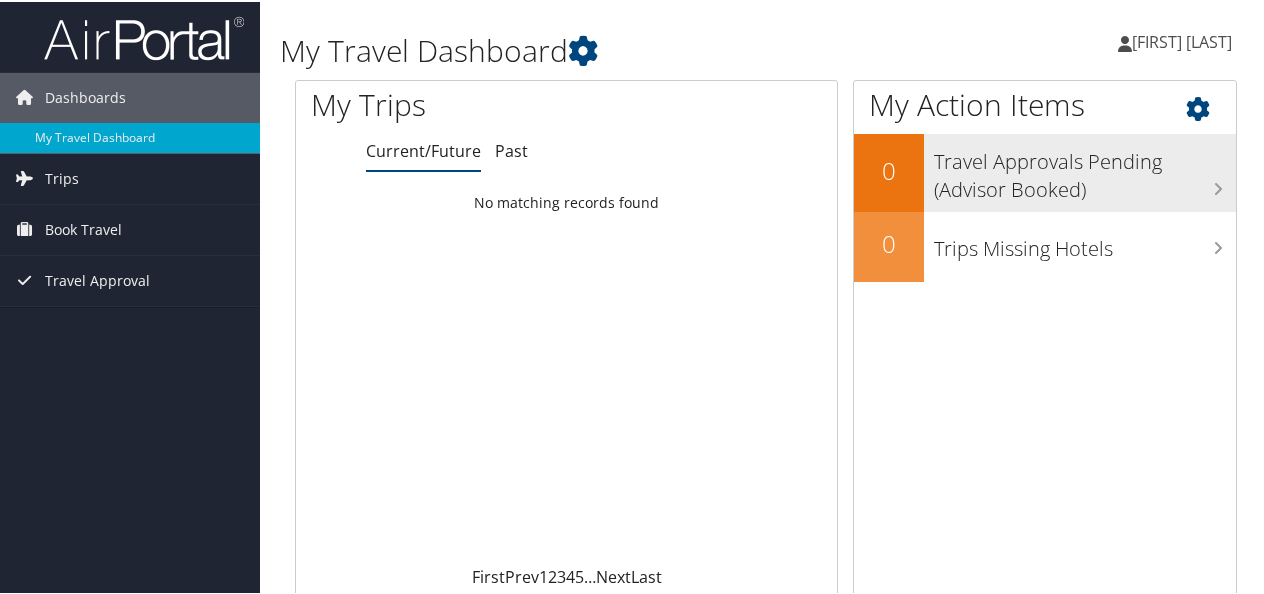 click on "Travel Approvals Pending (Advisor Booked)" at bounding box center [1085, 169] 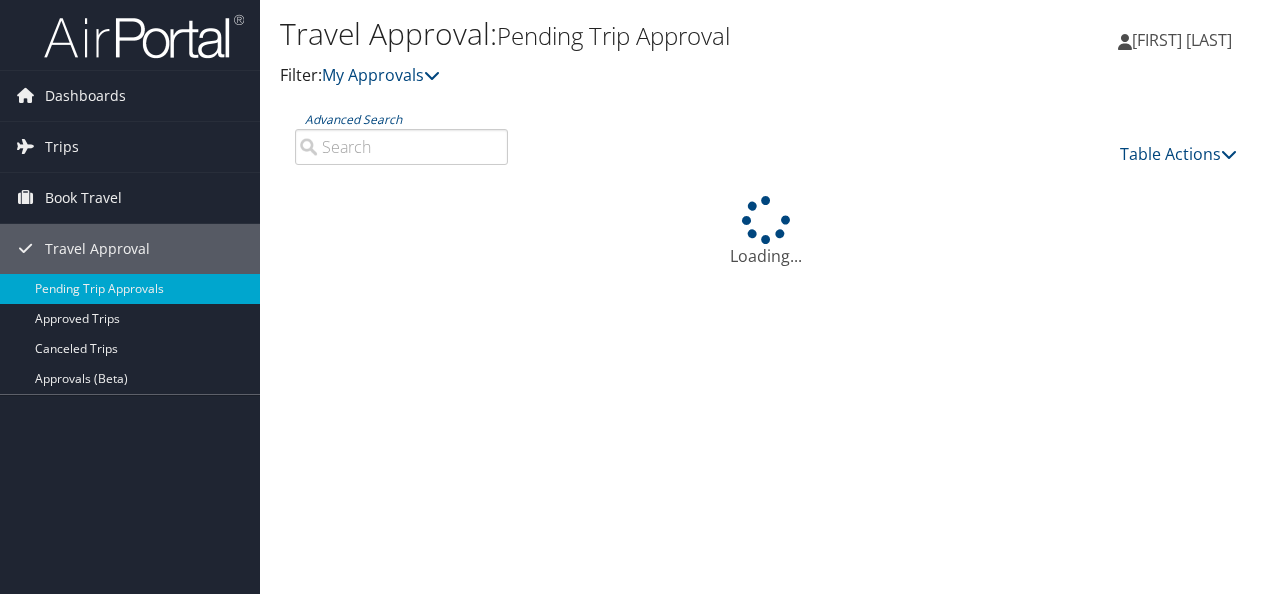 scroll, scrollTop: 0, scrollLeft: 0, axis: both 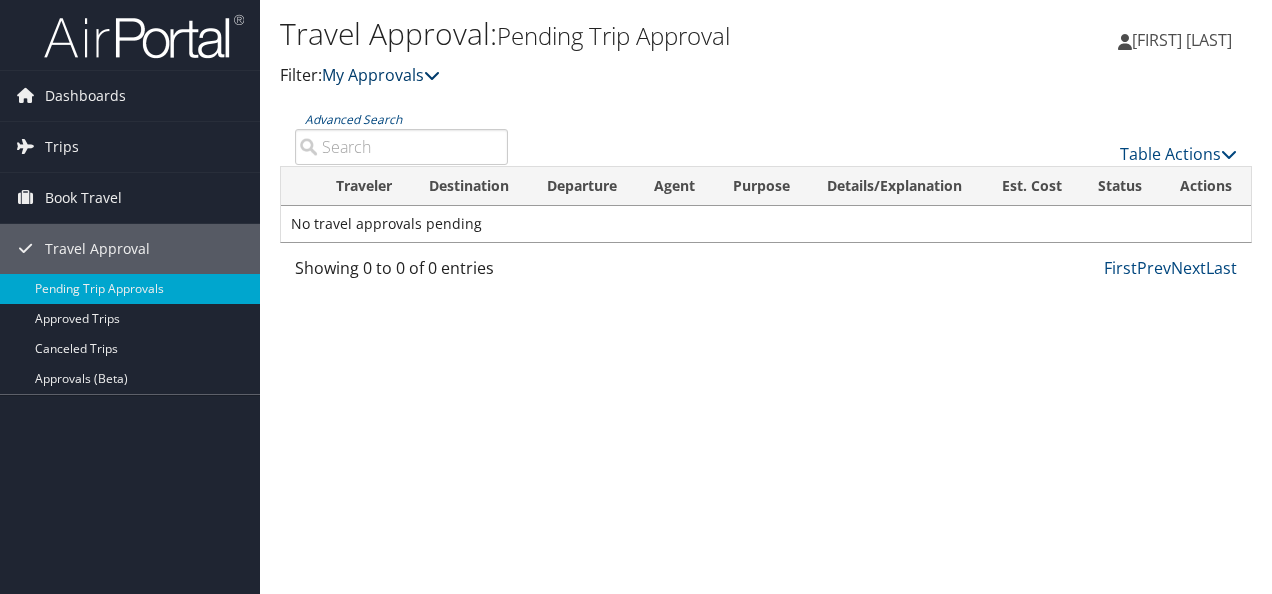 click at bounding box center [432, 75] 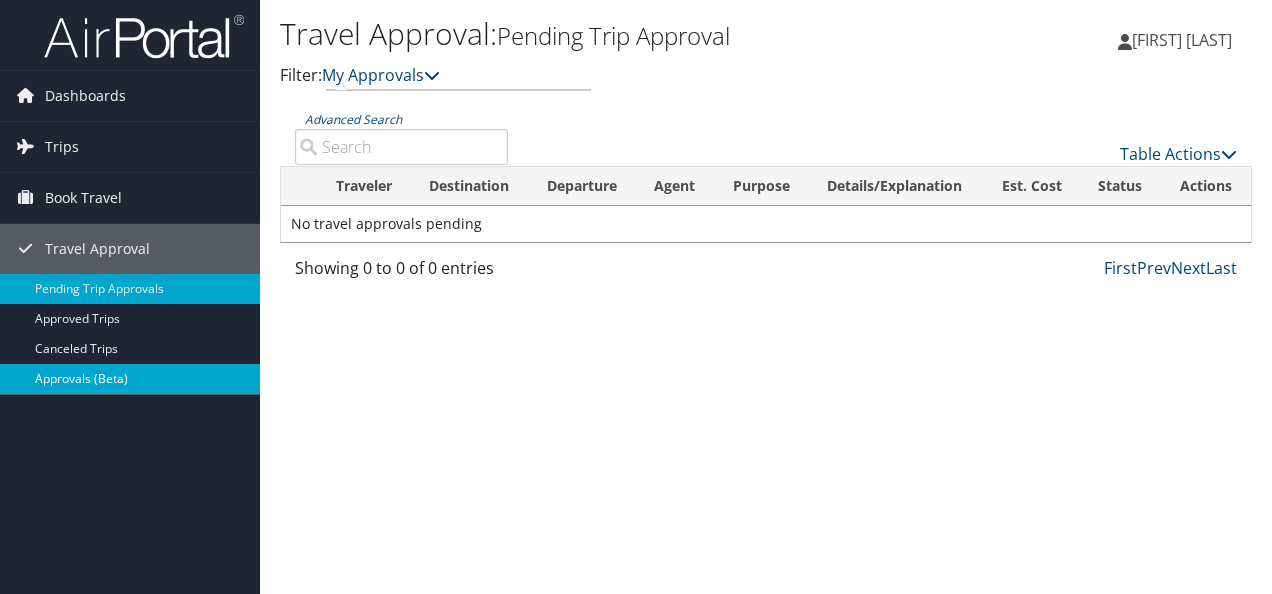 click on "Approvals (Beta)" at bounding box center [130, 379] 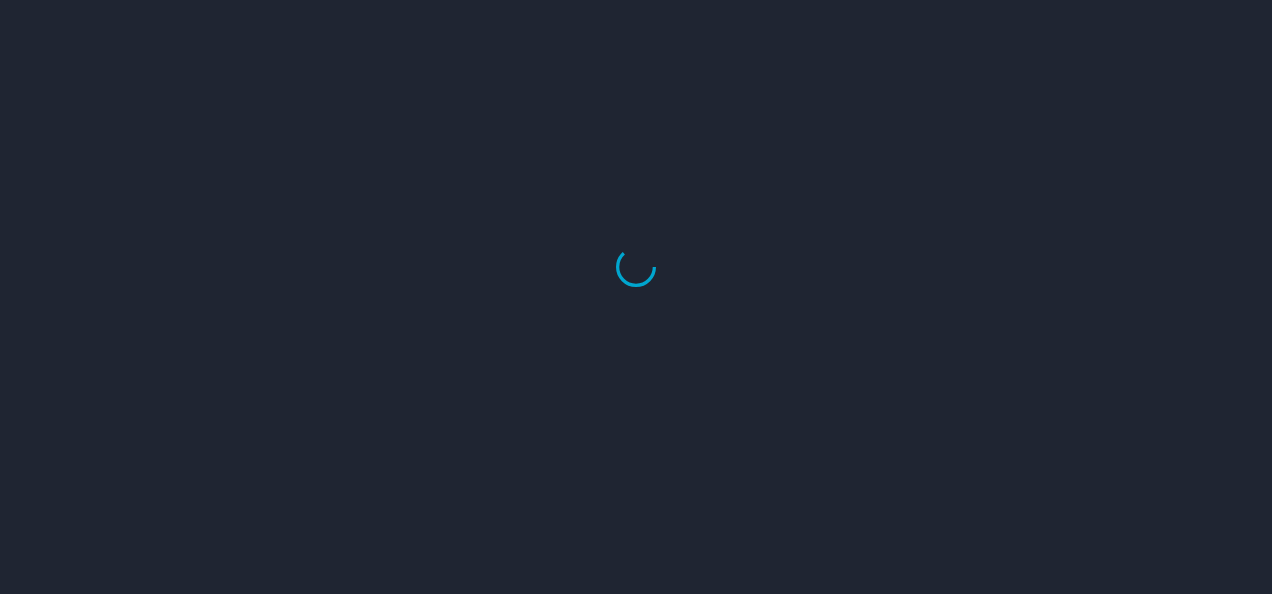 scroll, scrollTop: 0, scrollLeft: 0, axis: both 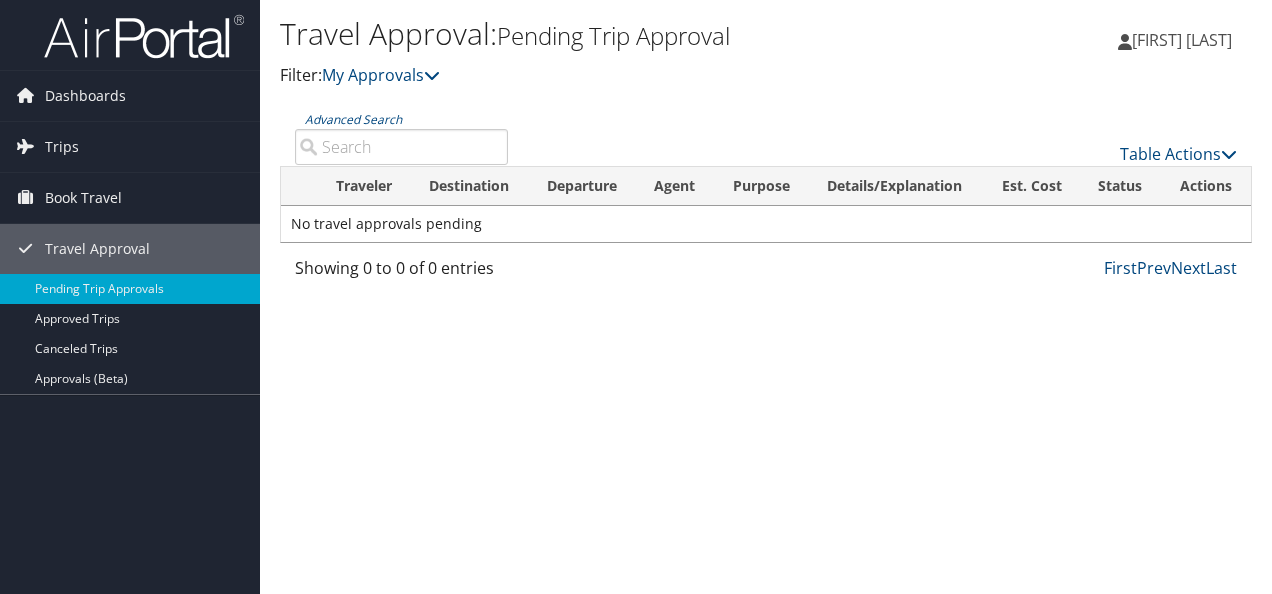 click at bounding box center (144, 36) 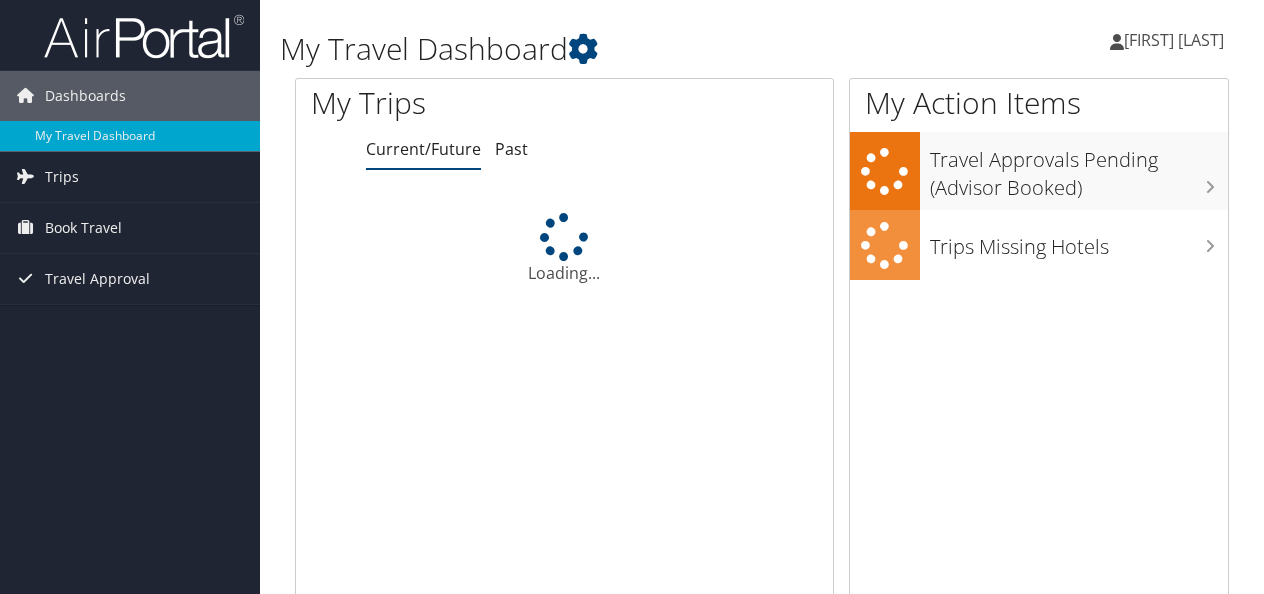 scroll, scrollTop: 0, scrollLeft: 0, axis: both 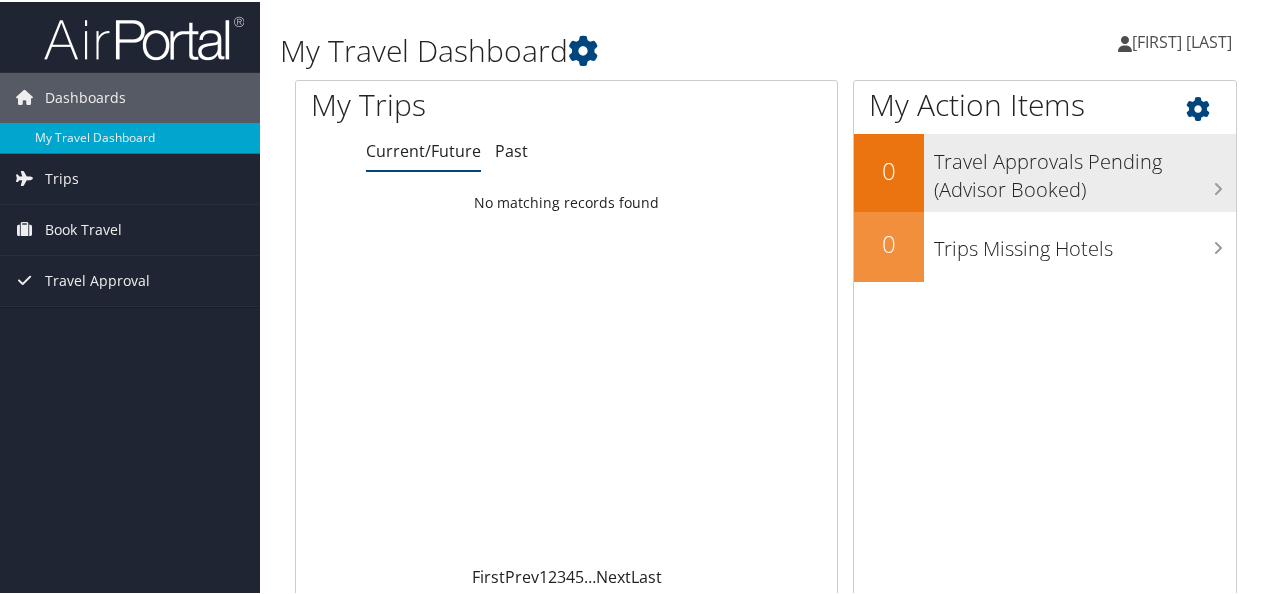 click on "Travel Approvals Pending (Advisor Booked)" at bounding box center (1085, 169) 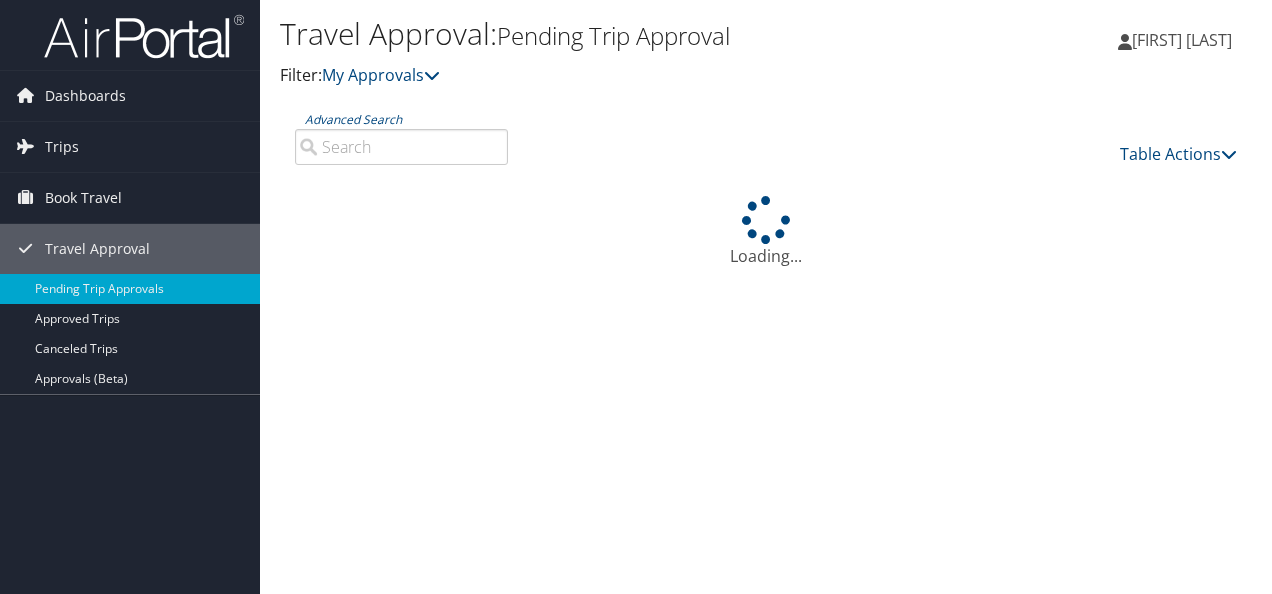 scroll, scrollTop: 0, scrollLeft: 0, axis: both 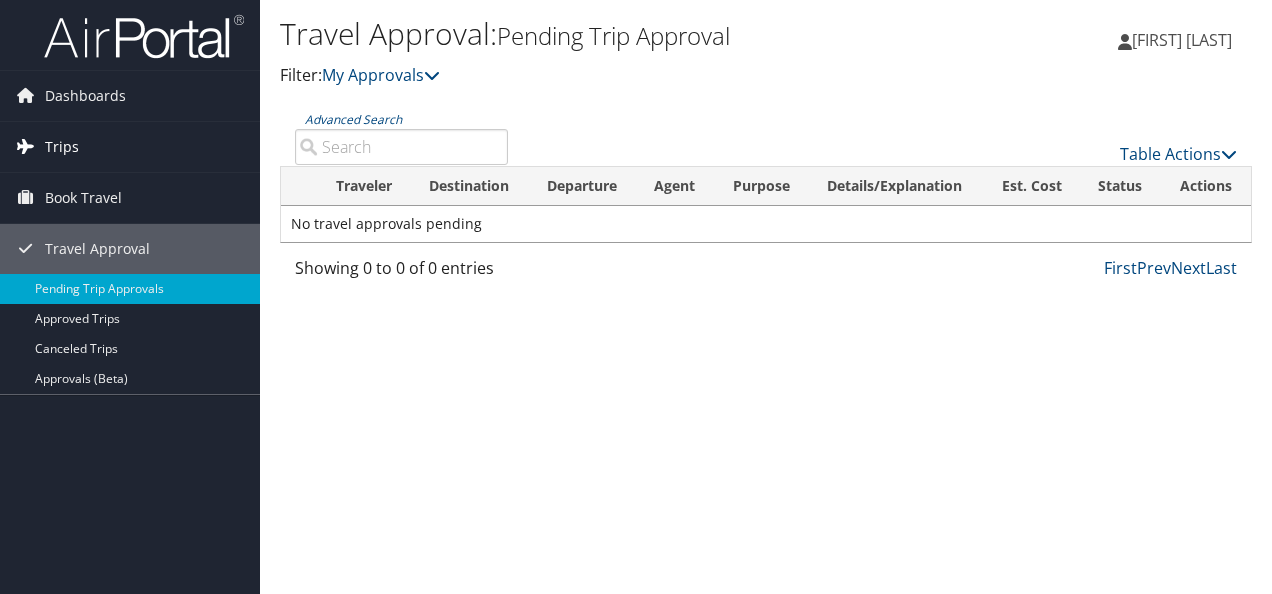 click at bounding box center [25, 146] 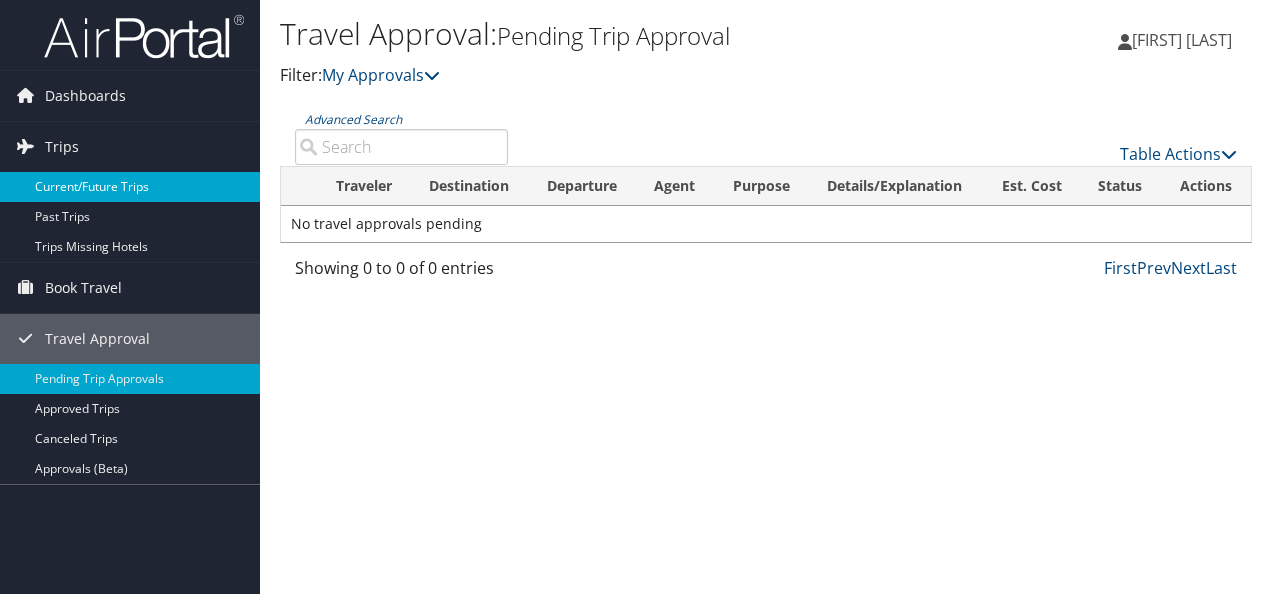 click on "Current/Future Trips" at bounding box center [130, 187] 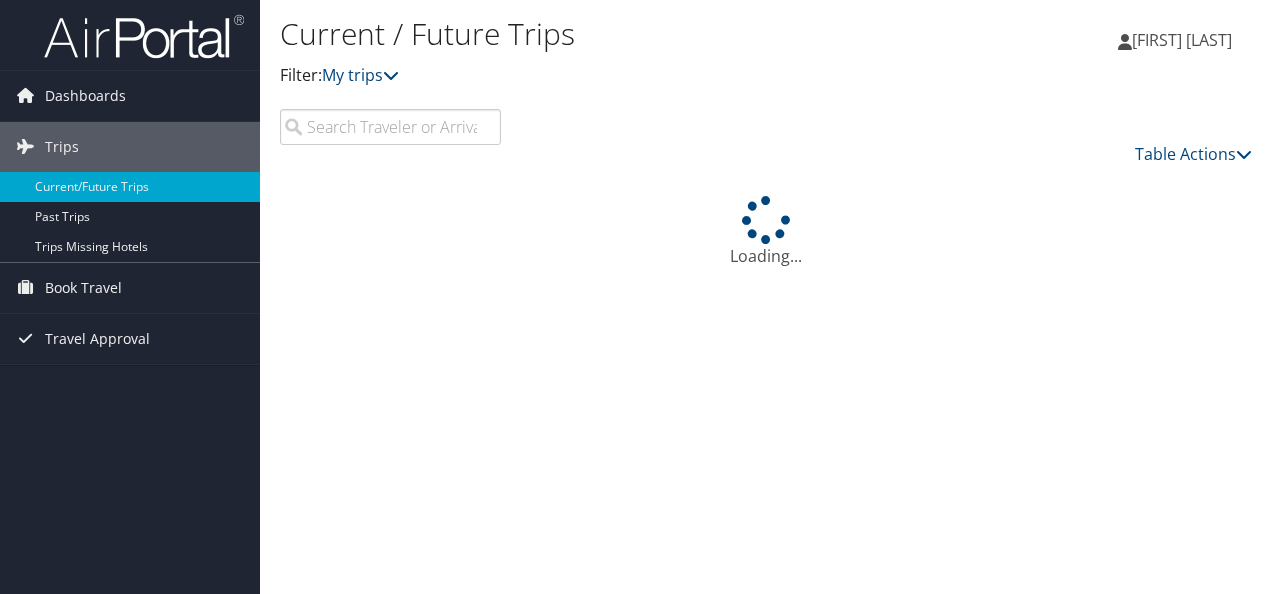 scroll, scrollTop: 0, scrollLeft: 0, axis: both 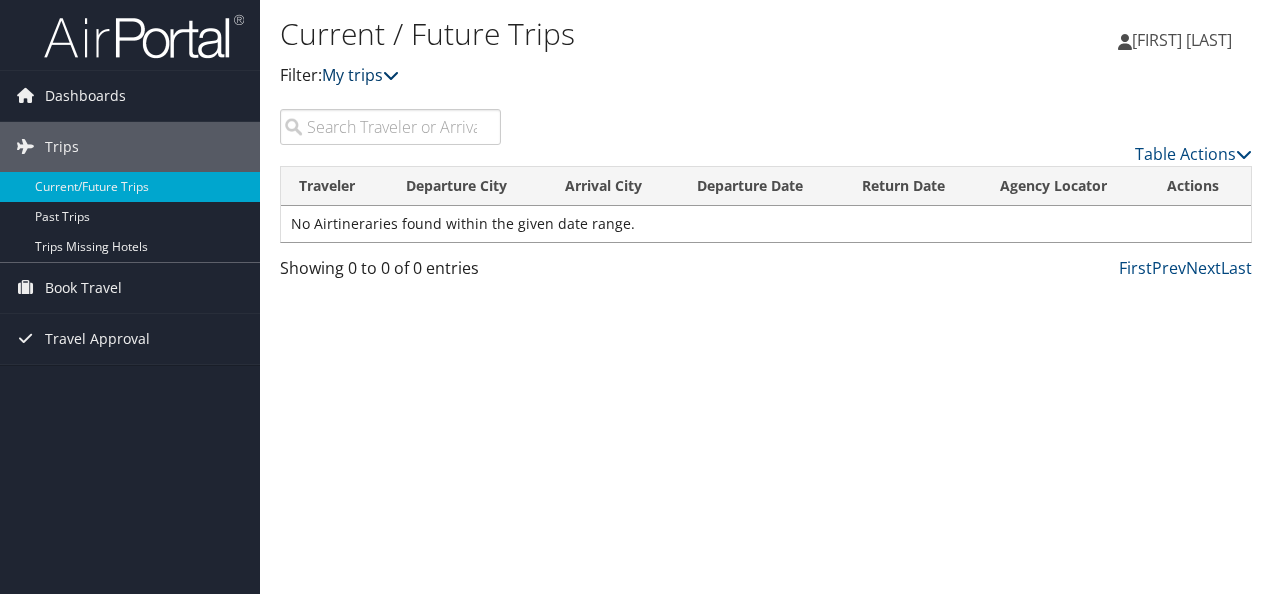 click on "My trips" at bounding box center (360, 75) 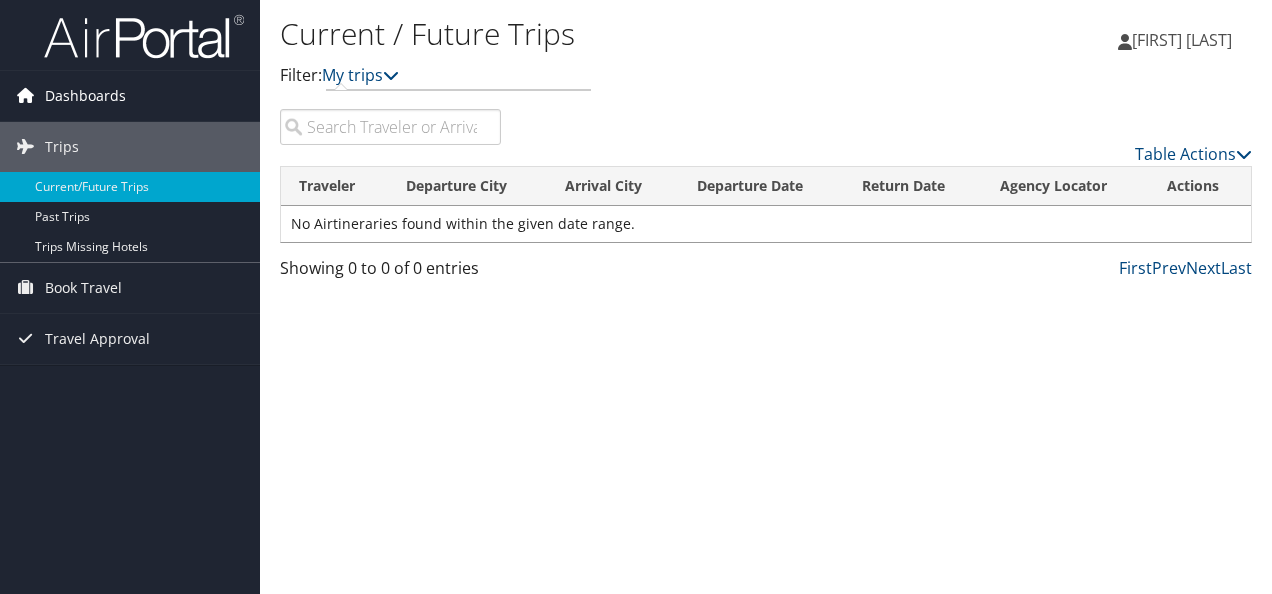 click on "Dashboards" at bounding box center [130, 96] 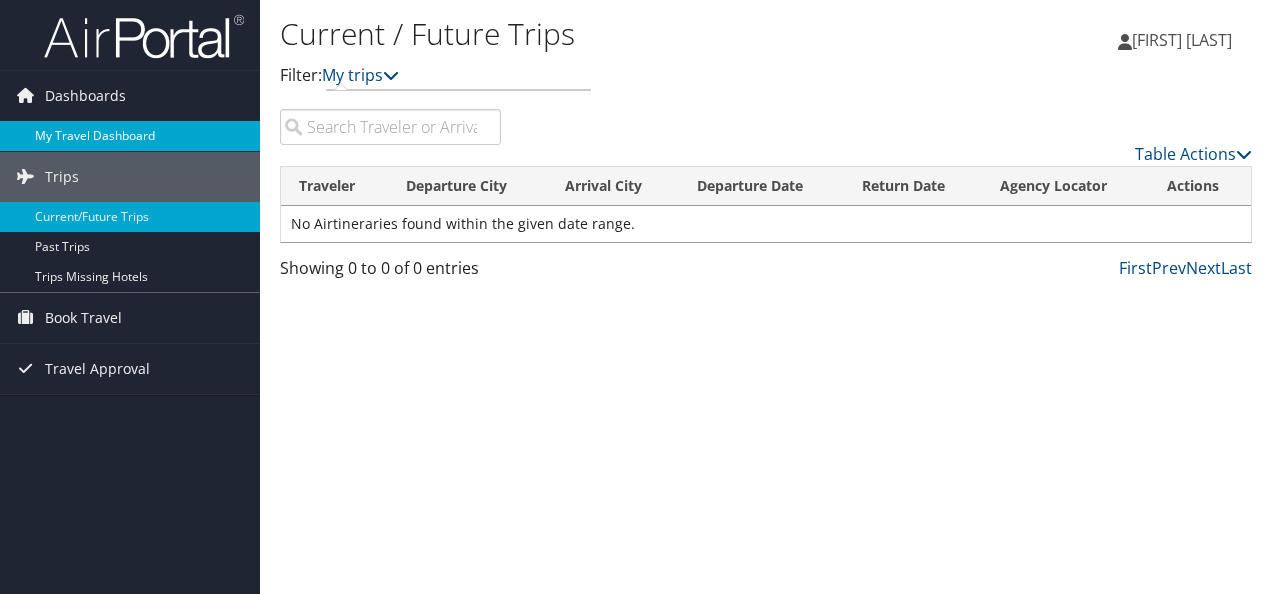 click on "My Travel Dashboard" at bounding box center (130, 136) 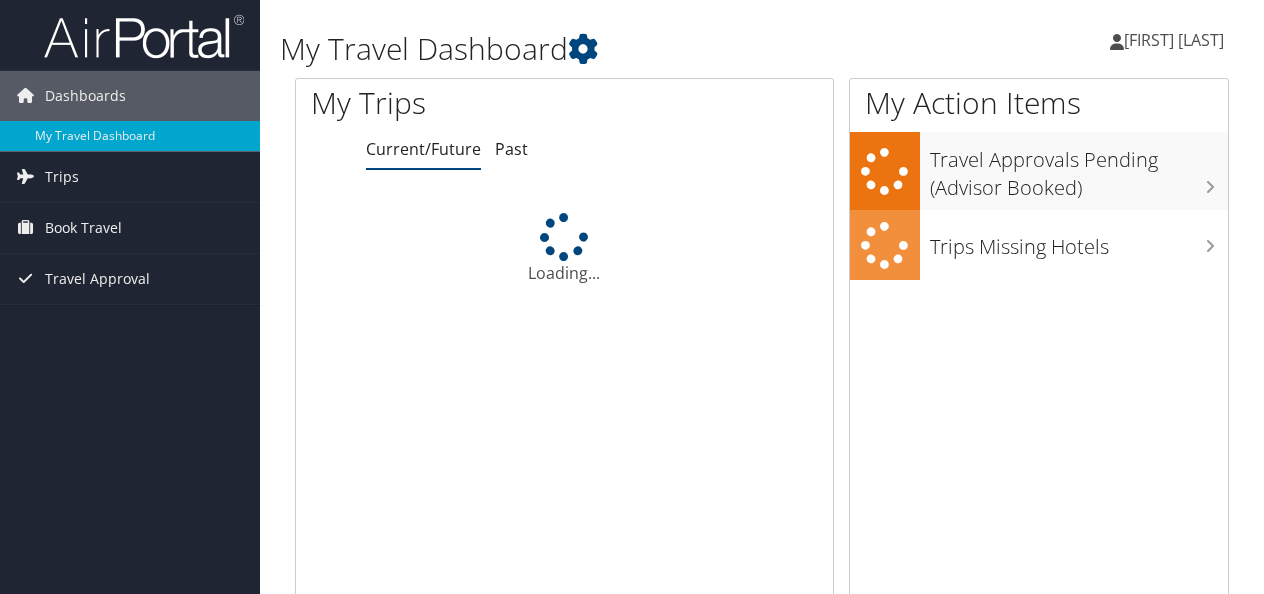 scroll, scrollTop: 0, scrollLeft: 0, axis: both 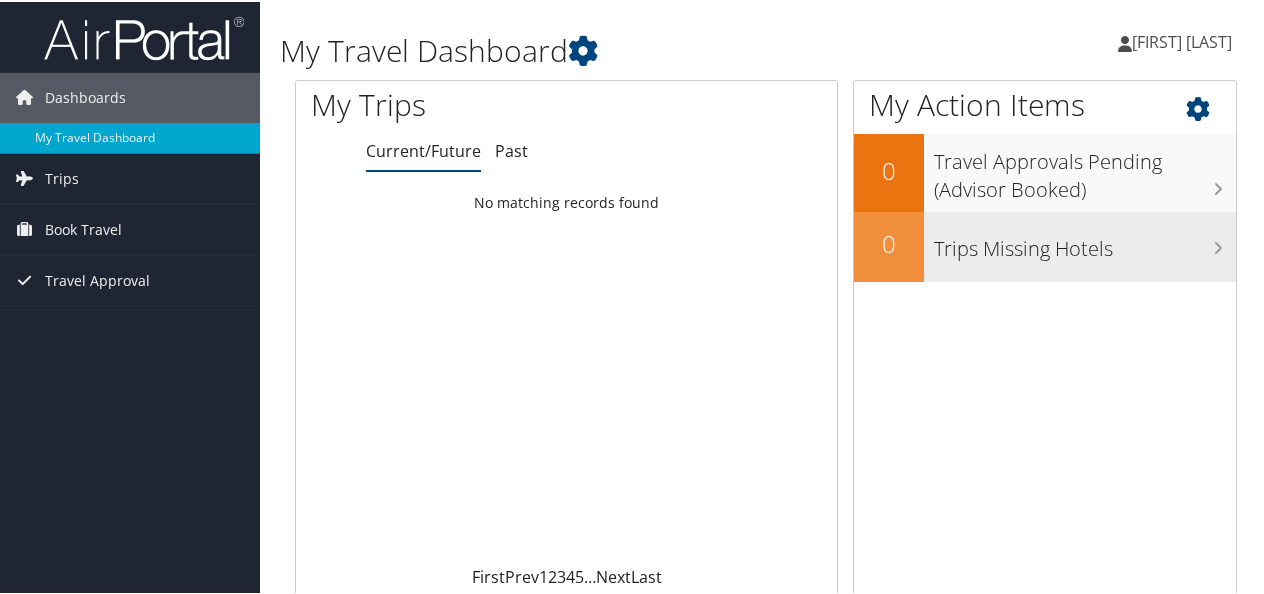 click on "Trips Missing Hotels" at bounding box center [1085, 242] 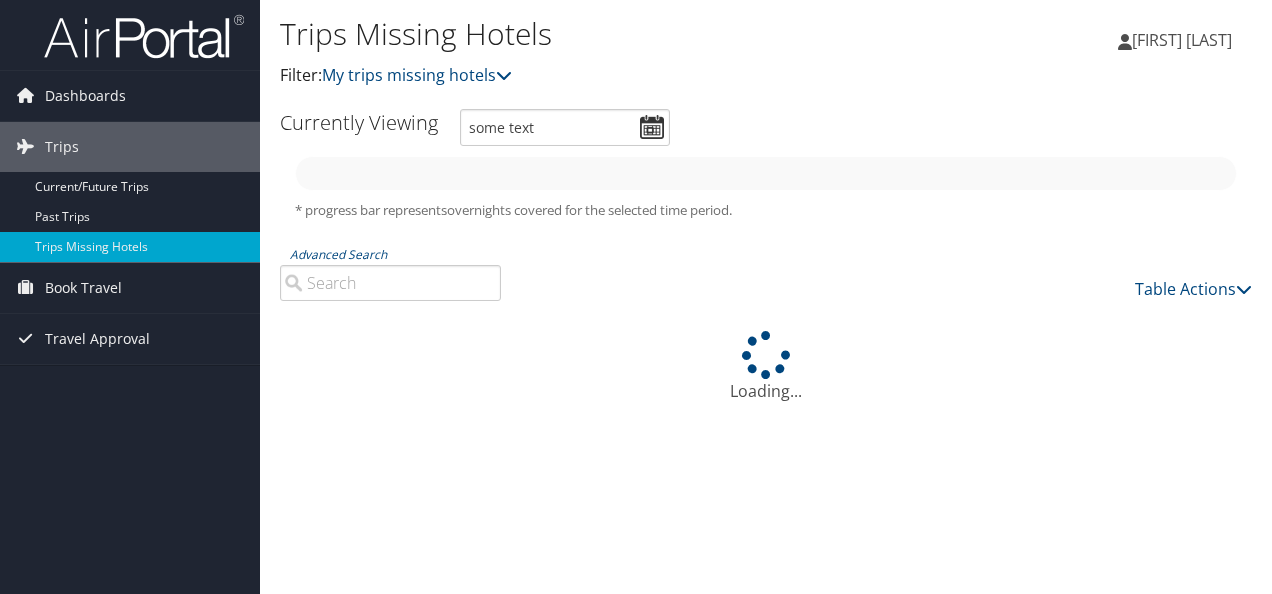scroll, scrollTop: 0, scrollLeft: 0, axis: both 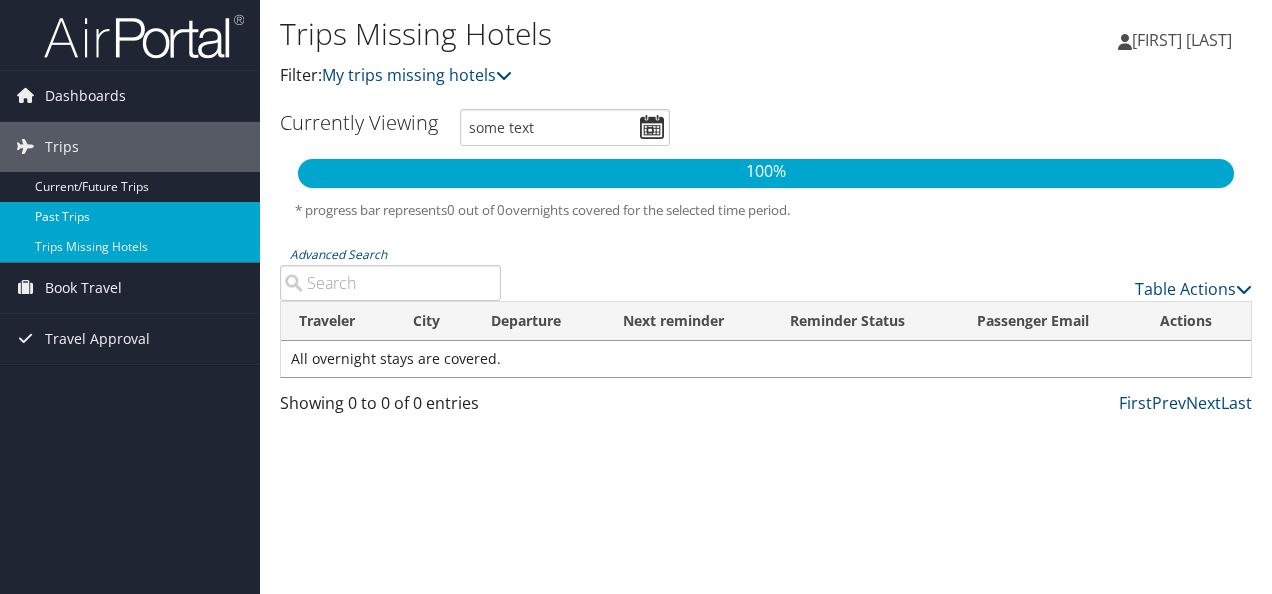 click on "Past Trips" at bounding box center [130, 217] 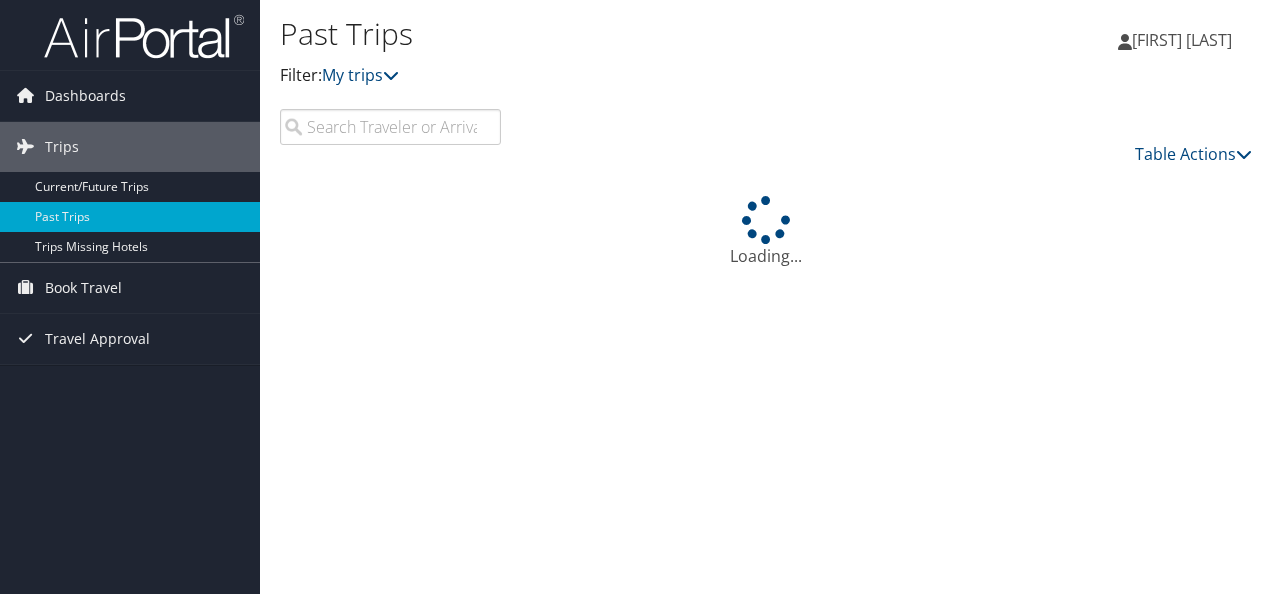 scroll, scrollTop: 0, scrollLeft: 0, axis: both 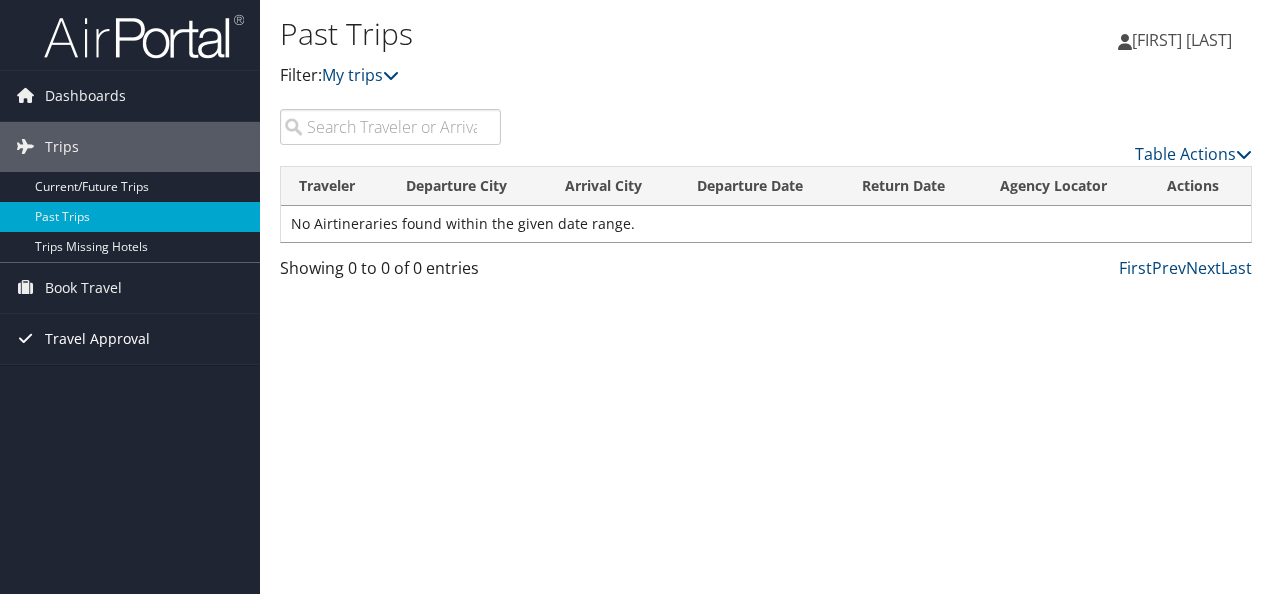 click on "Travel Approval" at bounding box center (97, 339) 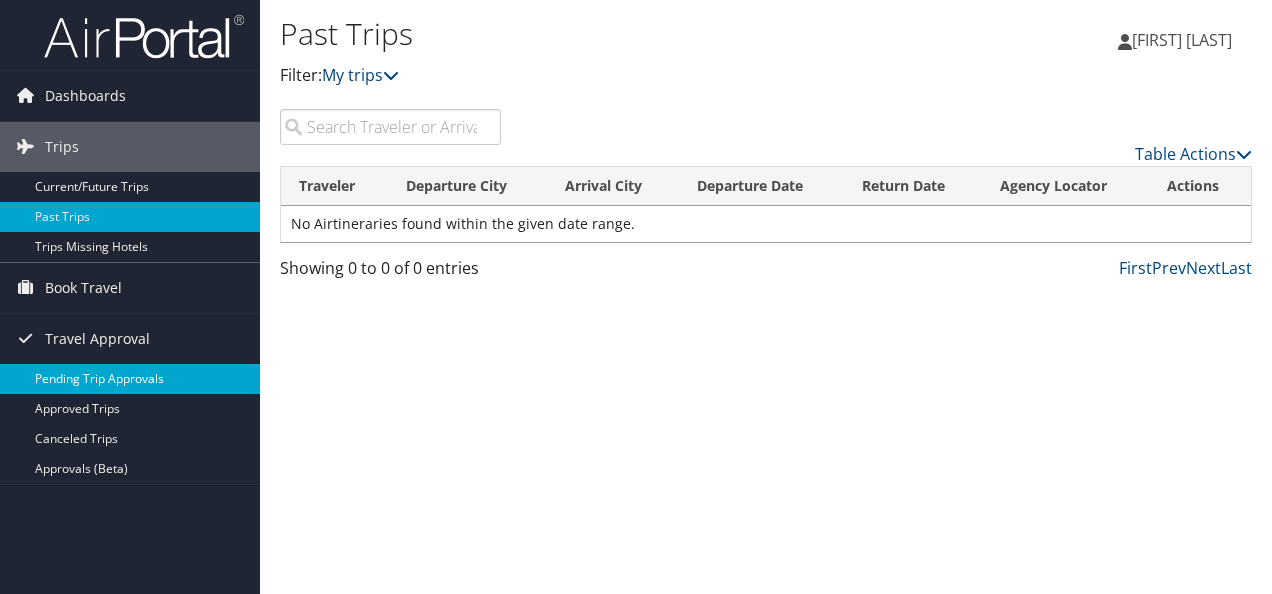 click on "Pending Trip Approvals" at bounding box center [130, 379] 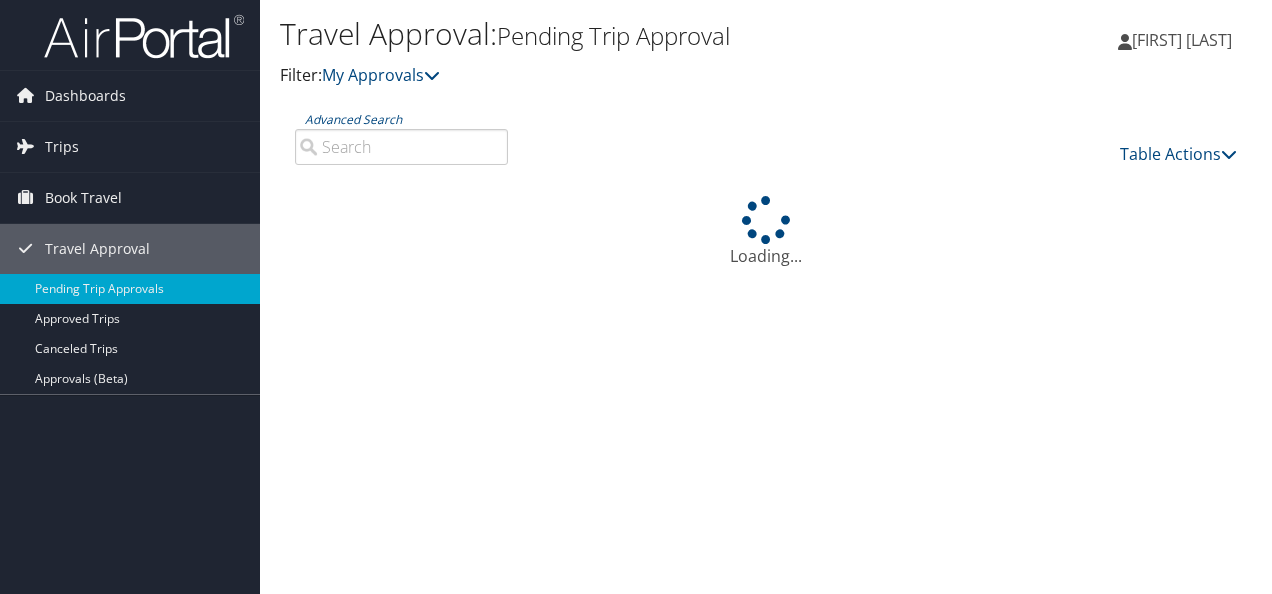 scroll, scrollTop: 0, scrollLeft: 0, axis: both 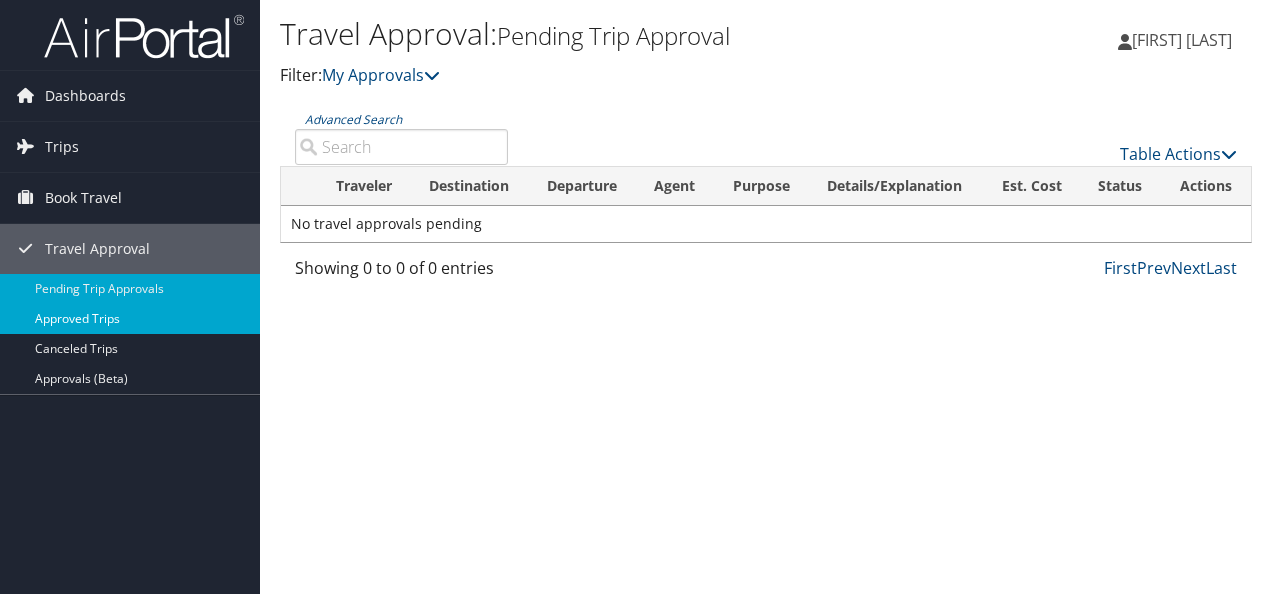 click on "Approved Trips" at bounding box center [130, 319] 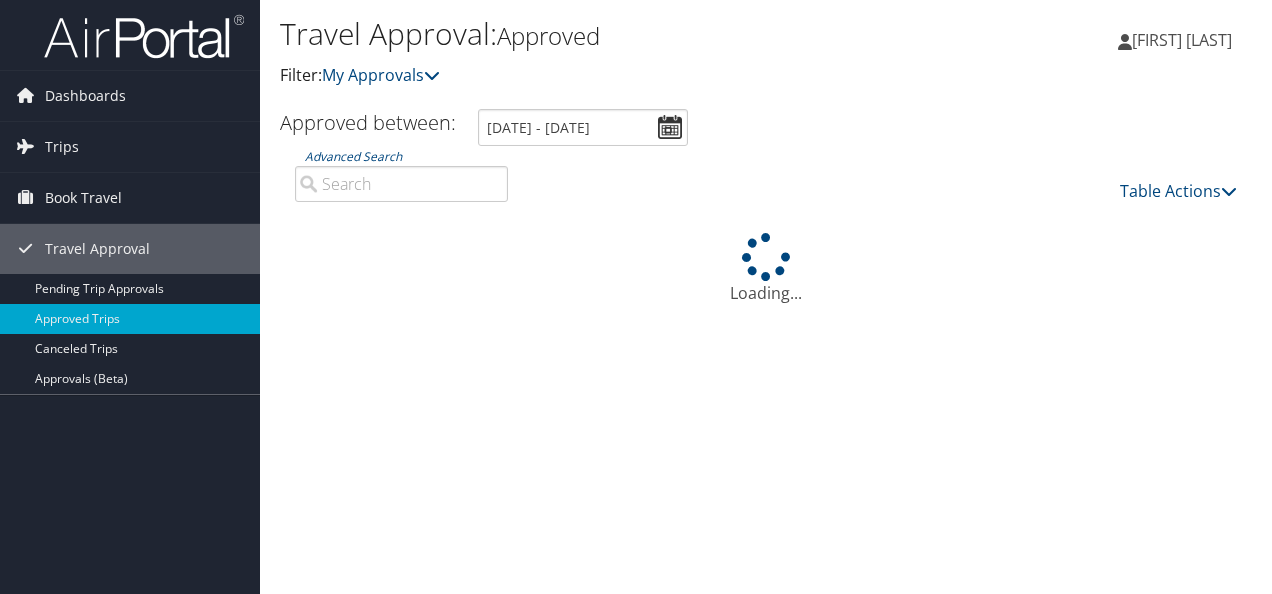 scroll, scrollTop: 0, scrollLeft: 0, axis: both 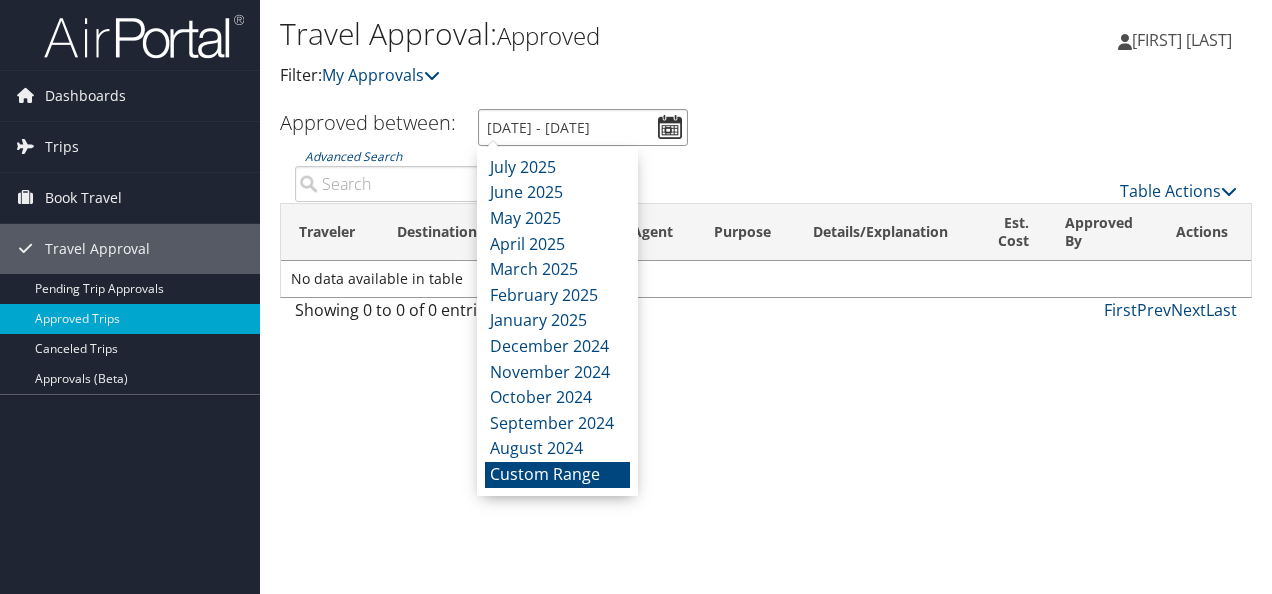click on "[DATE] - [DATE]" at bounding box center (583, 127) 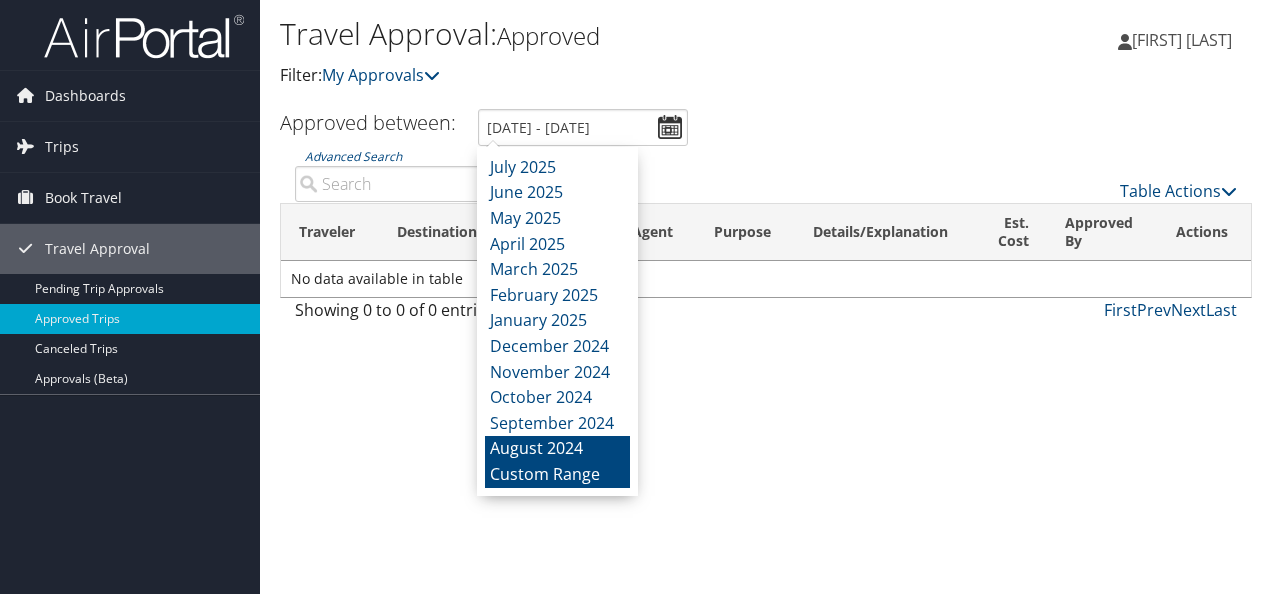 click on "August 2024" at bounding box center [557, 449] 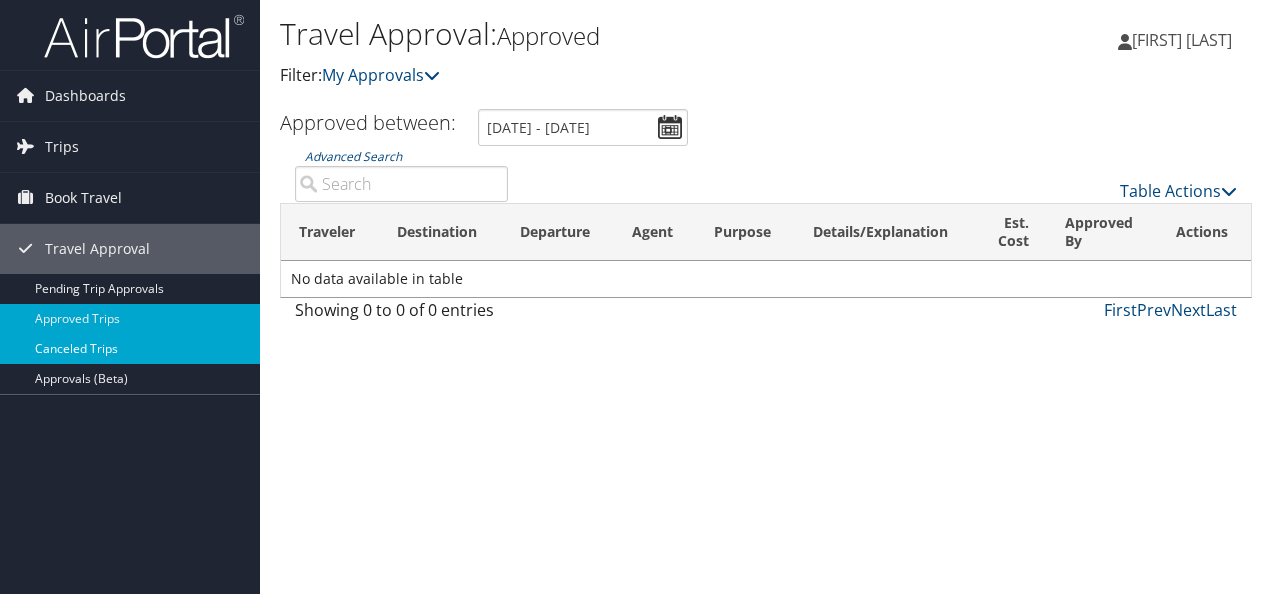 click on "Canceled Trips" at bounding box center (130, 349) 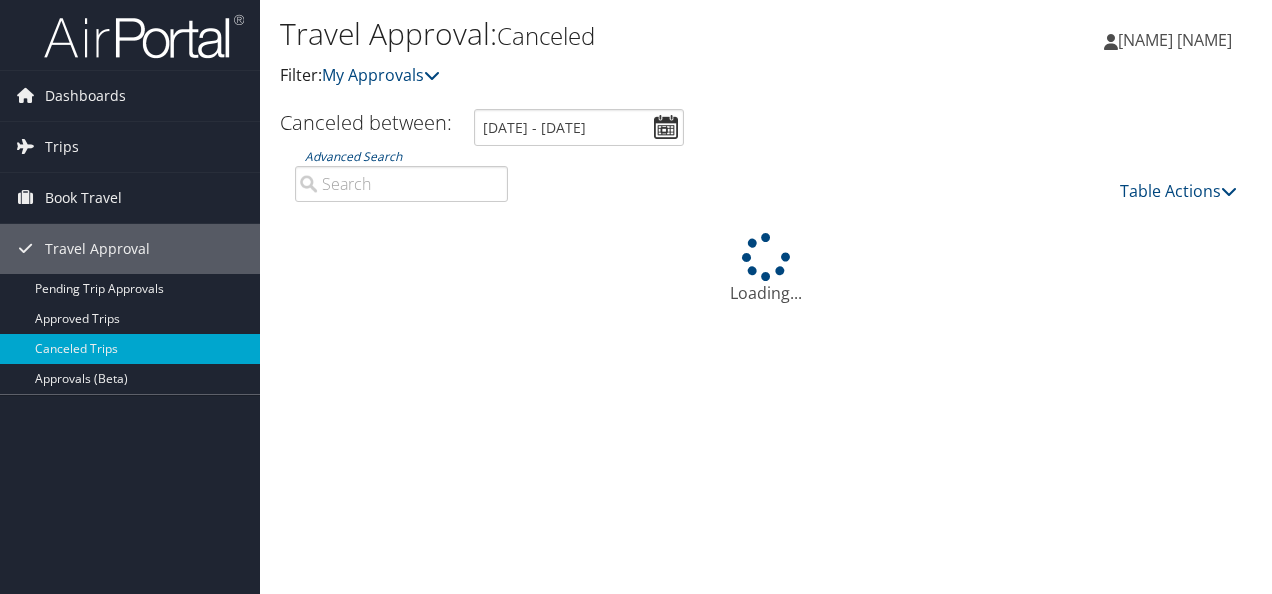 scroll, scrollTop: 0, scrollLeft: 0, axis: both 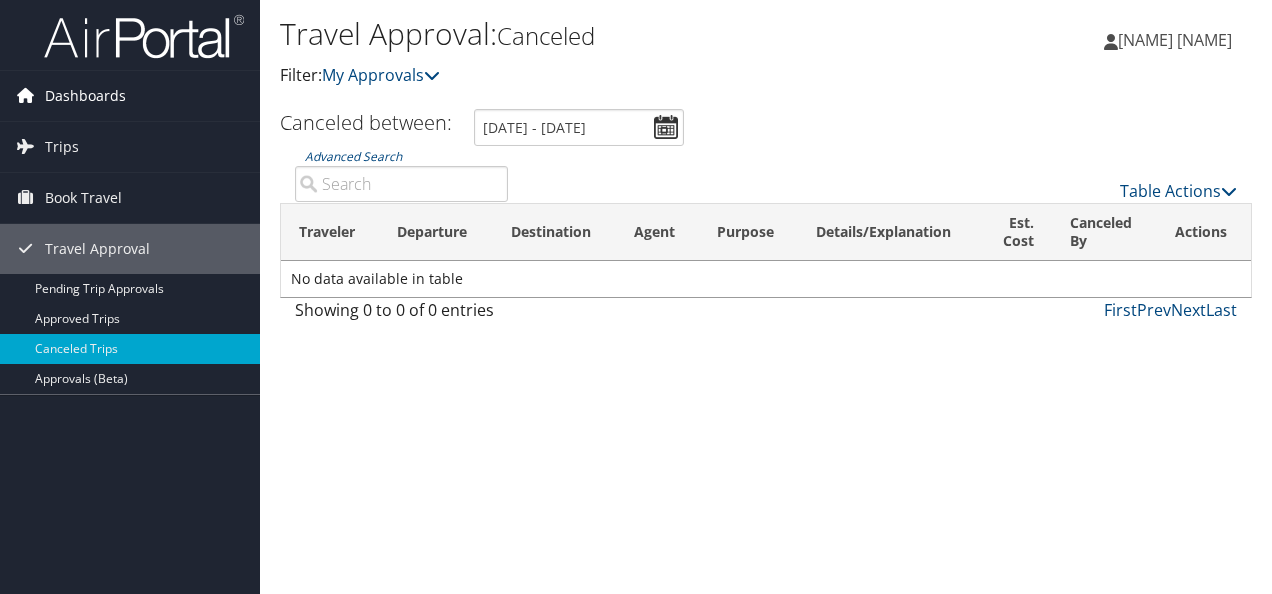 click on "Dashboards" at bounding box center [85, 96] 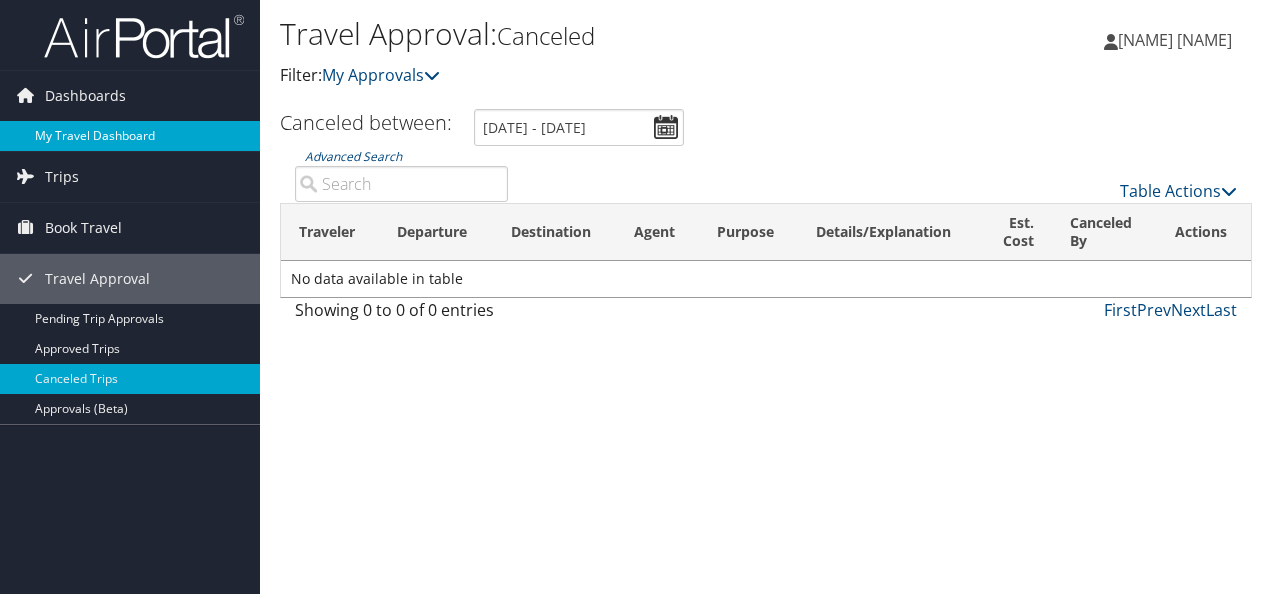 click on "My Travel Dashboard" at bounding box center [130, 136] 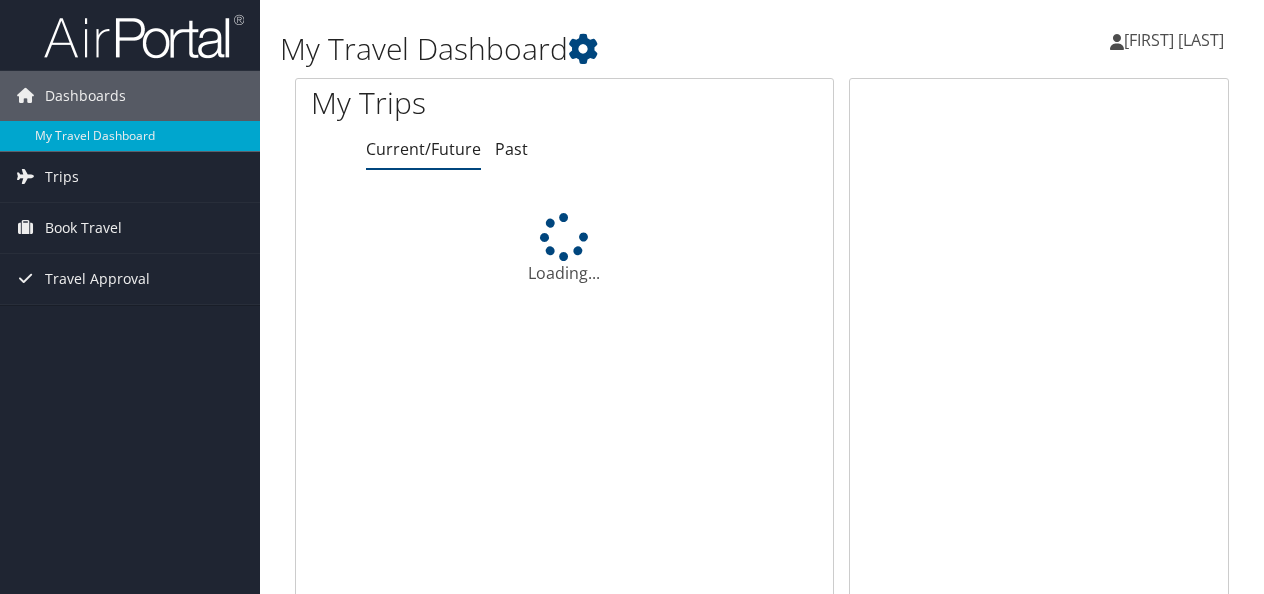 scroll, scrollTop: 0, scrollLeft: 0, axis: both 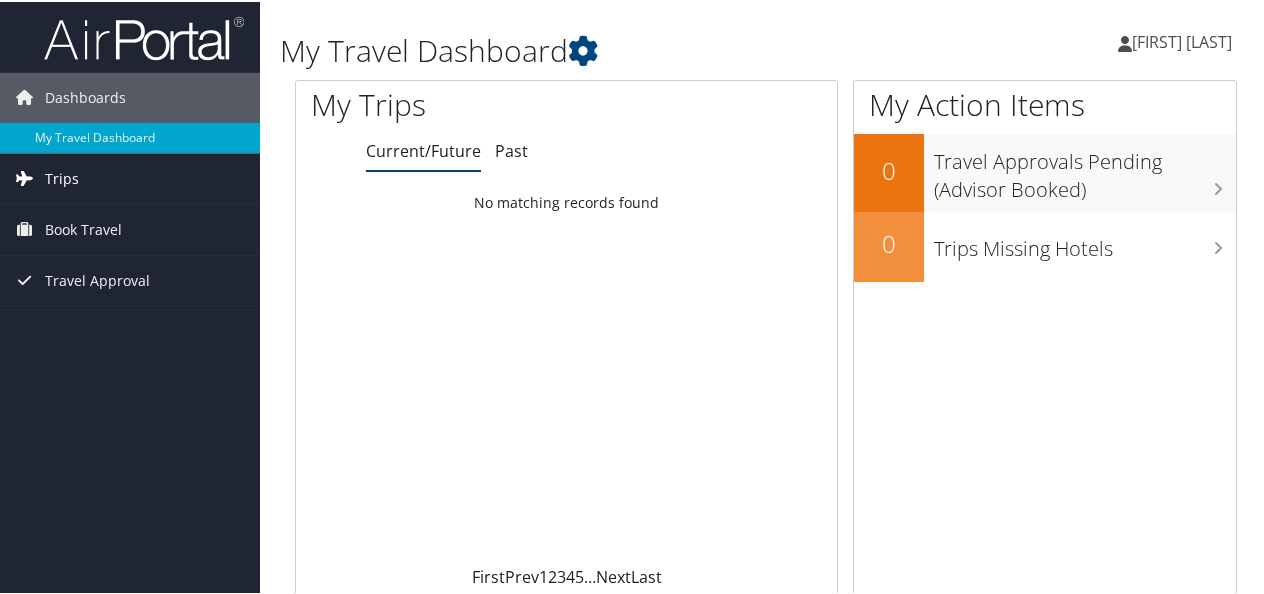 click on "Trips" at bounding box center (62, 177) 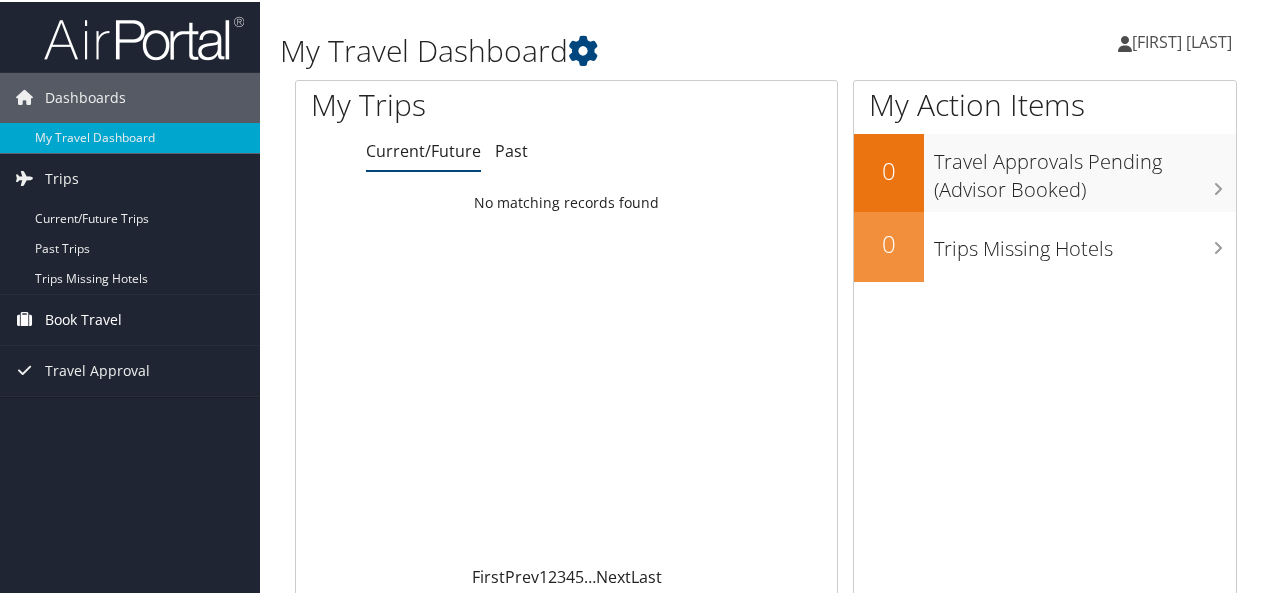 click on "Book Travel" at bounding box center (83, 318) 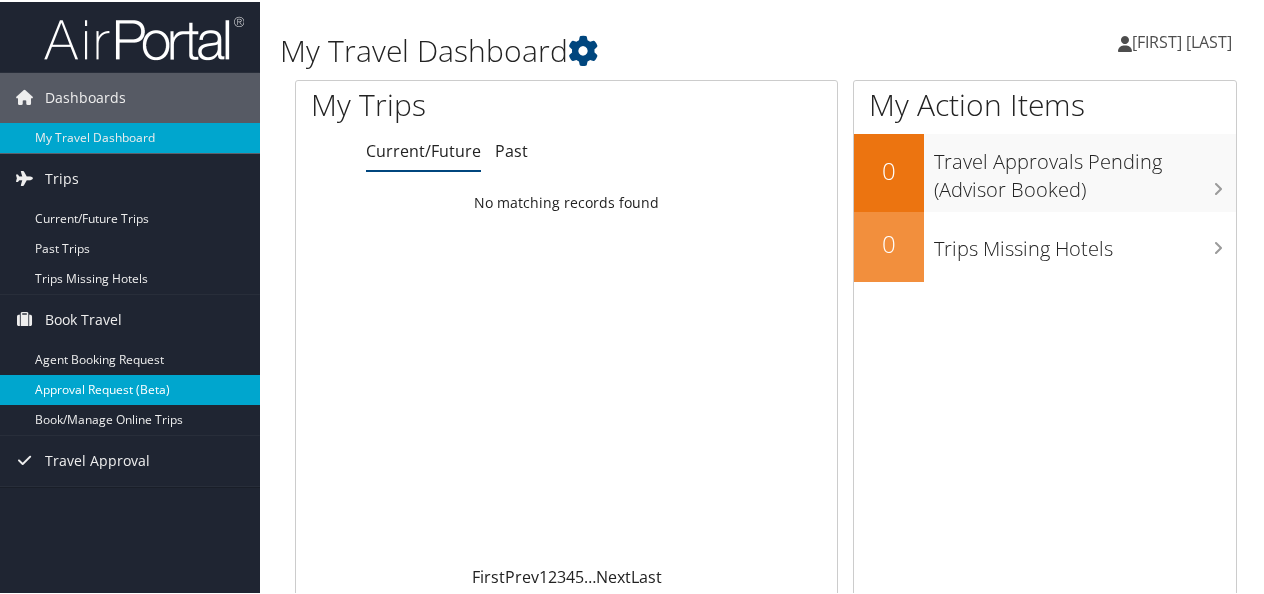 click on "Approval Request (Beta)" at bounding box center (130, 388) 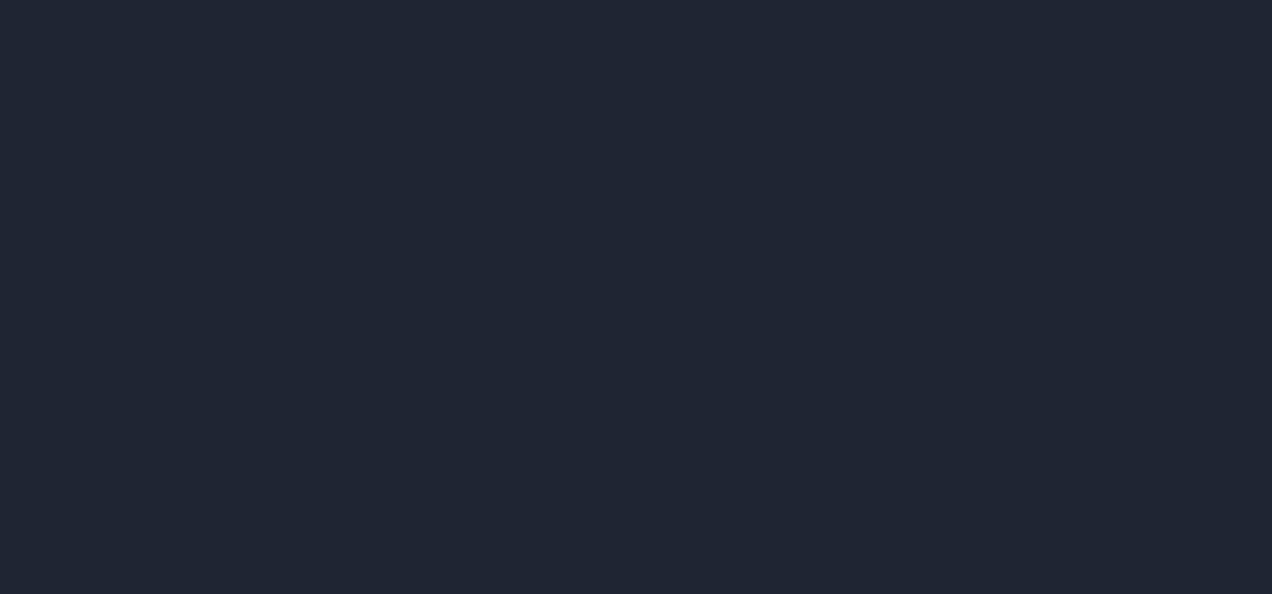 scroll, scrollTop: 0, scrollLeft: 0, axis: both 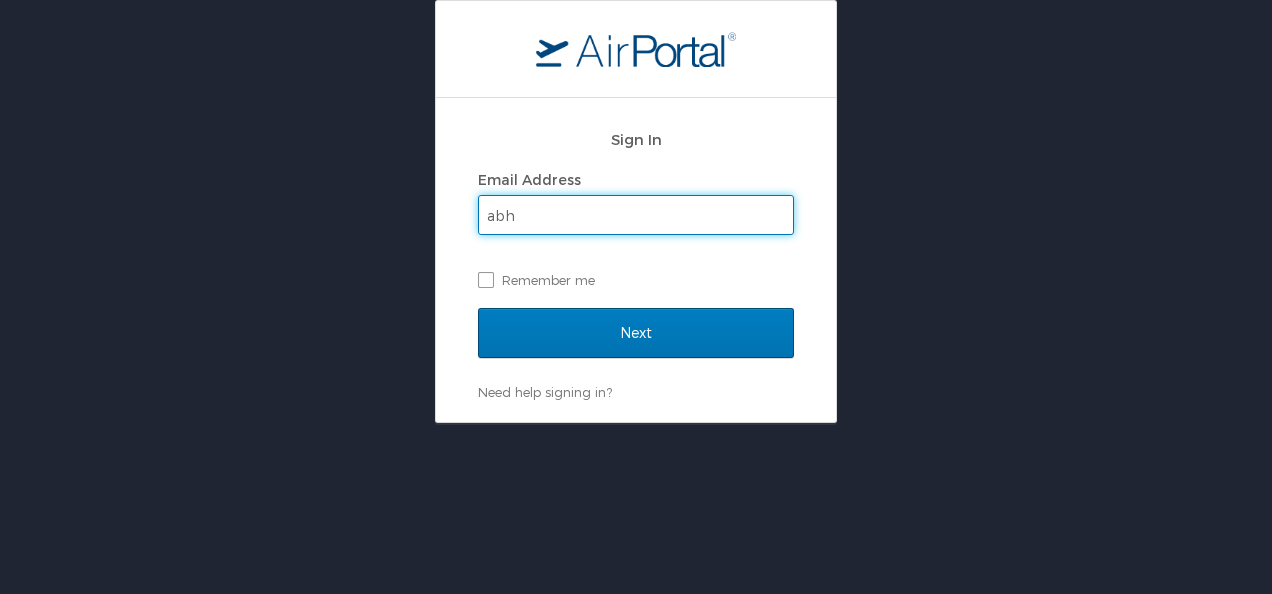 type on "[EMAIL]" 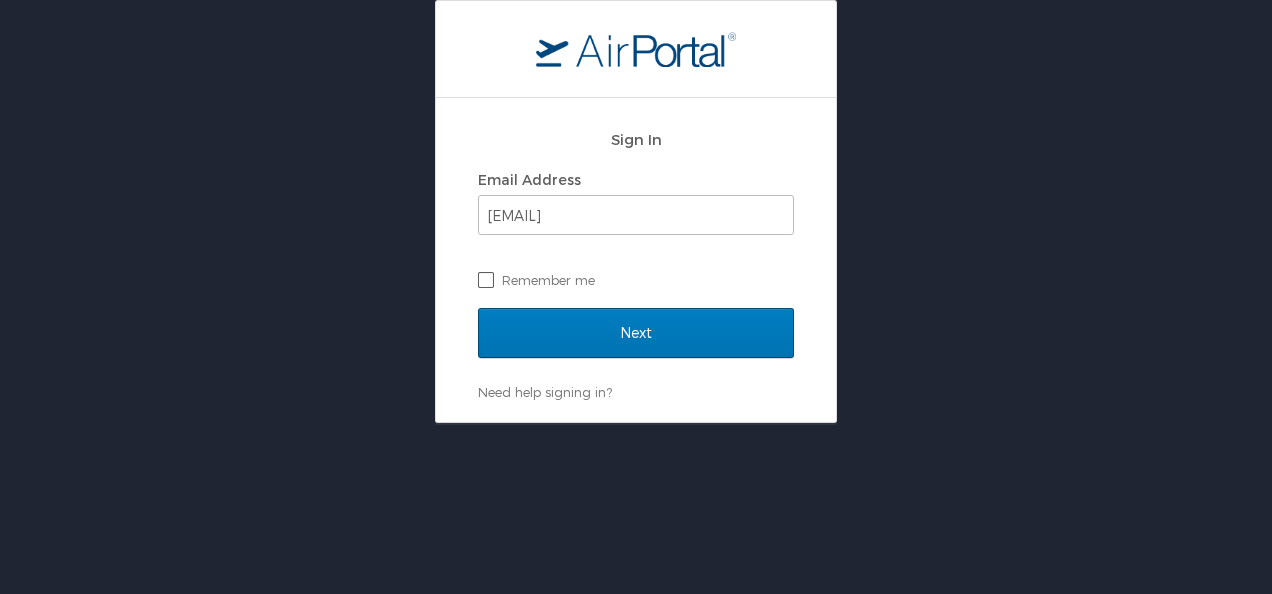 click on "Remember me" at bounding box center [636, 280] 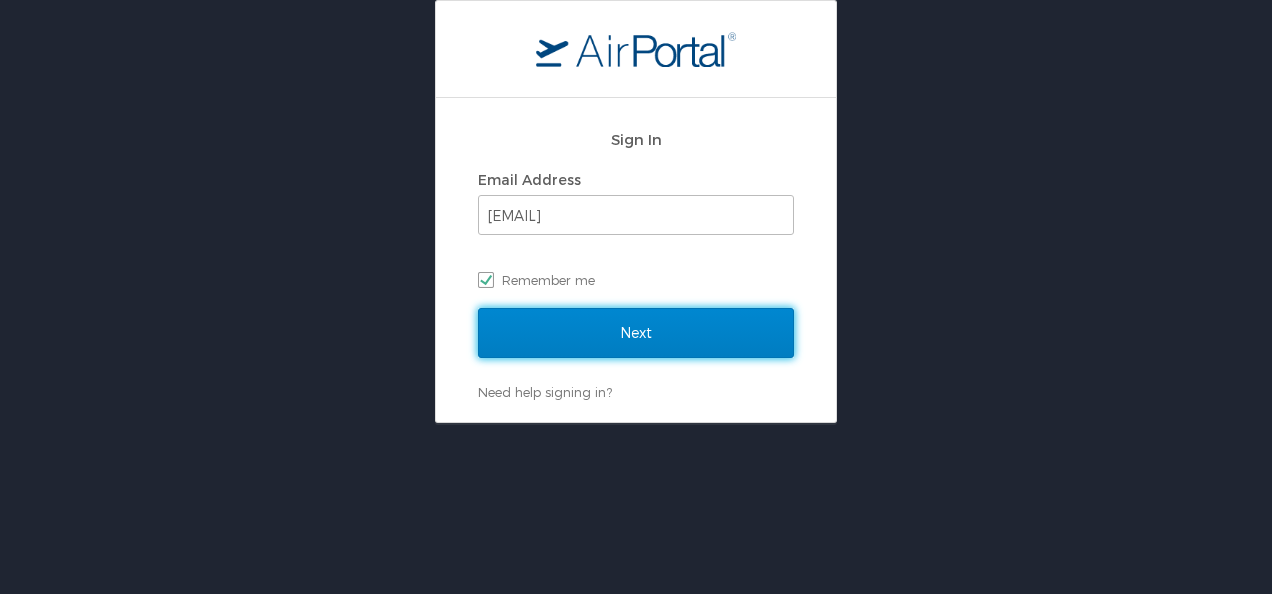 click on "Next" at bounding box center [636, 333] 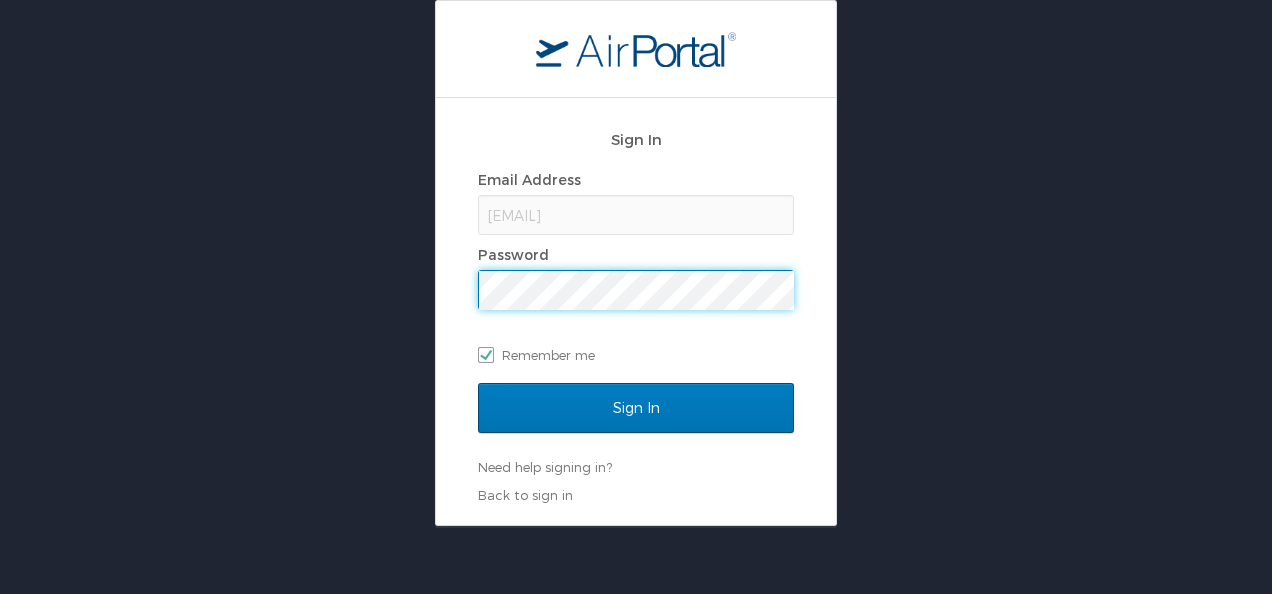 scroll, scrollTop: 0, scrollLeft: 0, axis: both 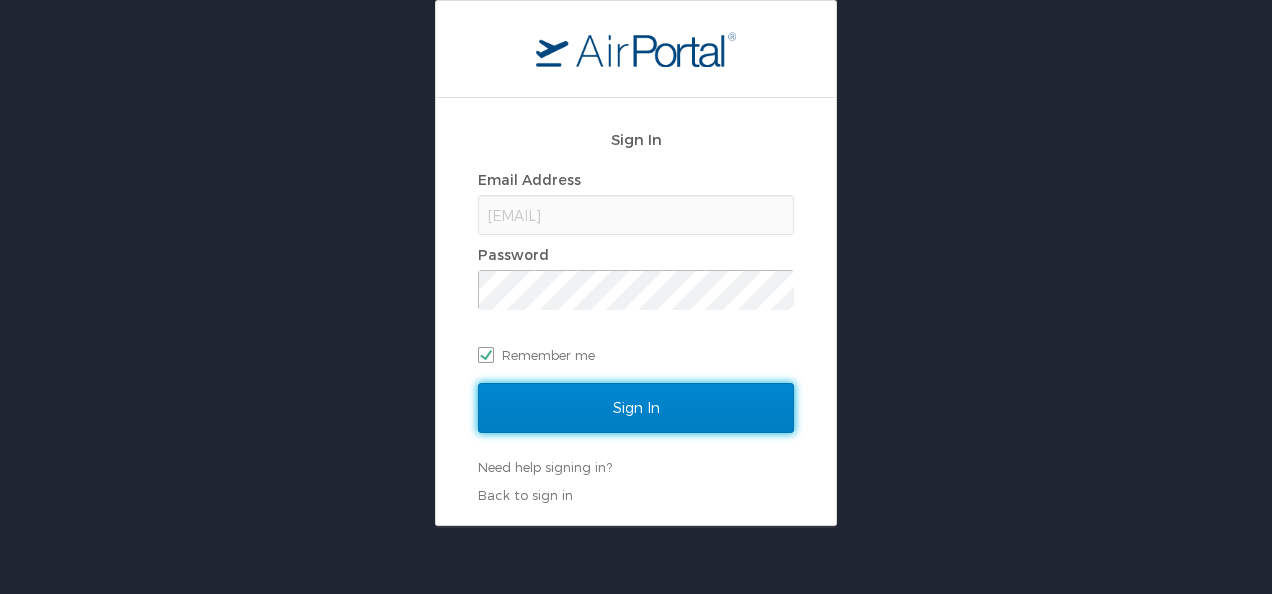 click on "Sign In" at bounding box center [636, 408] 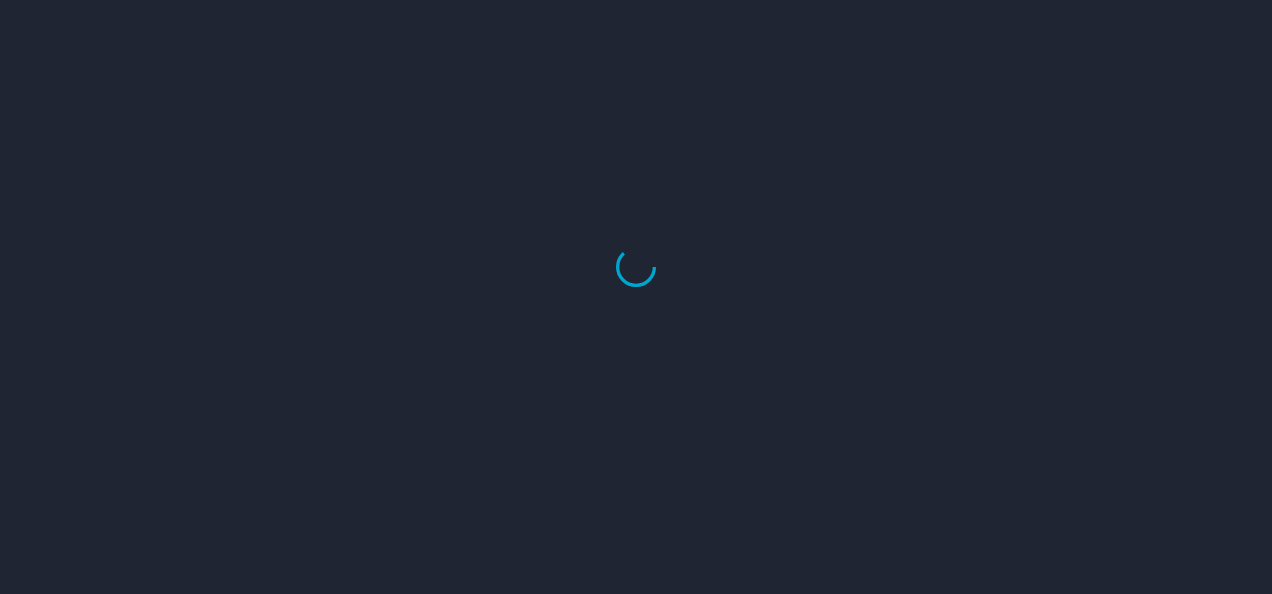 scroll, scrollTop: 0, scrollLeft: 0, axis: both 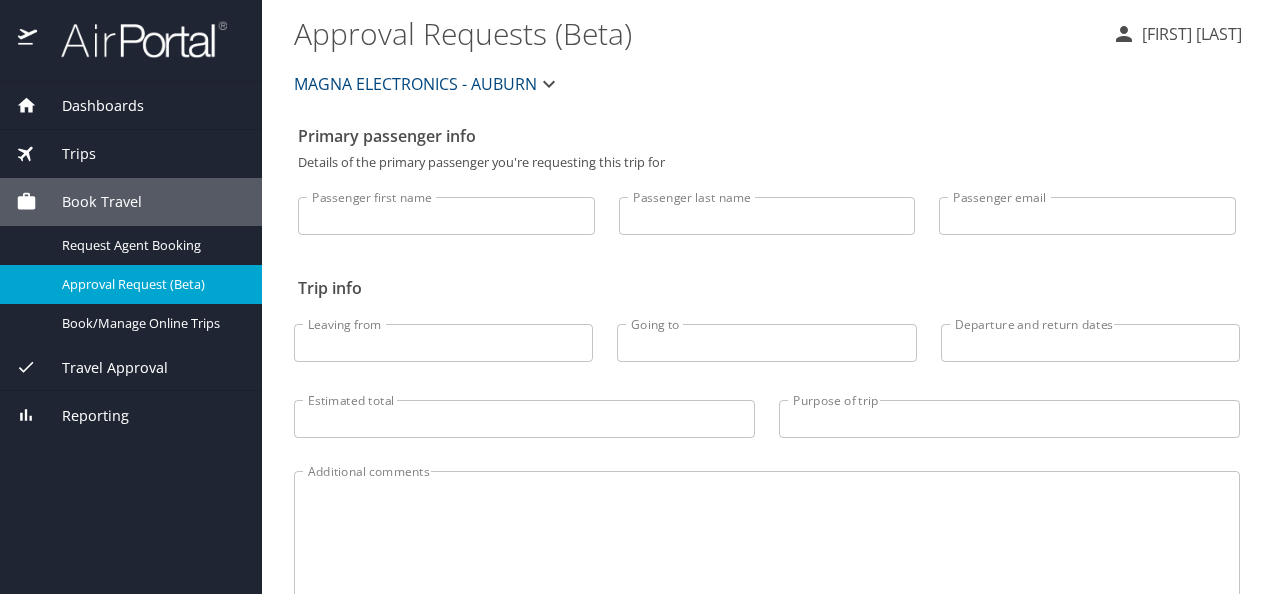 select on "US" 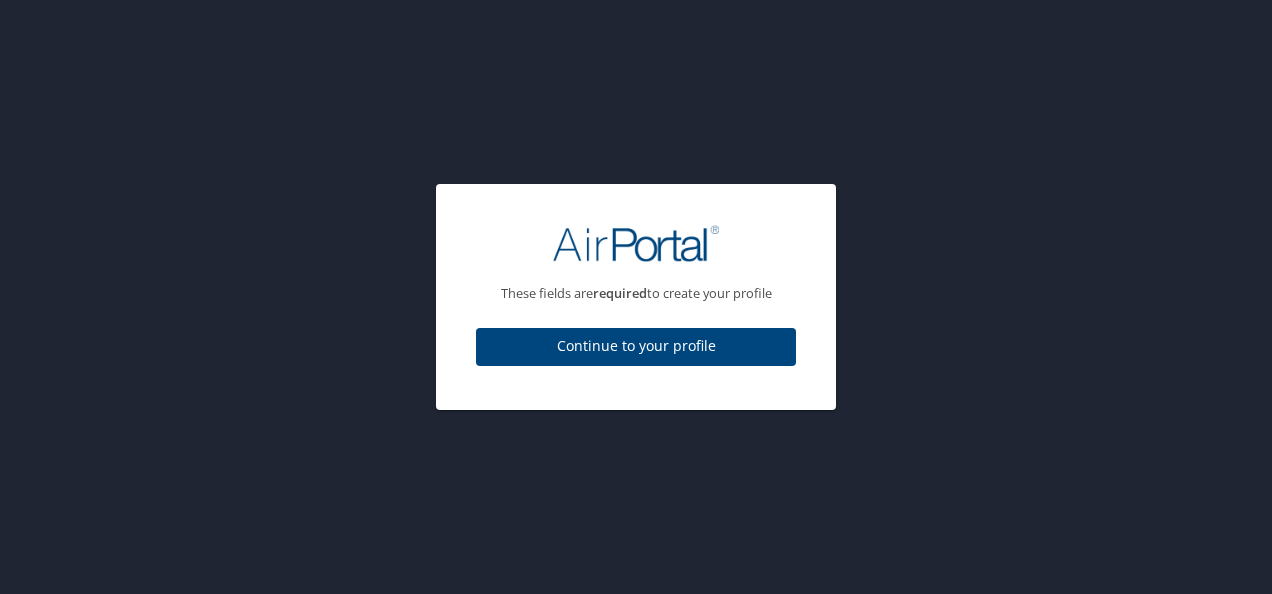 click on "Continue to your profile" at bounding box center [636, 346] 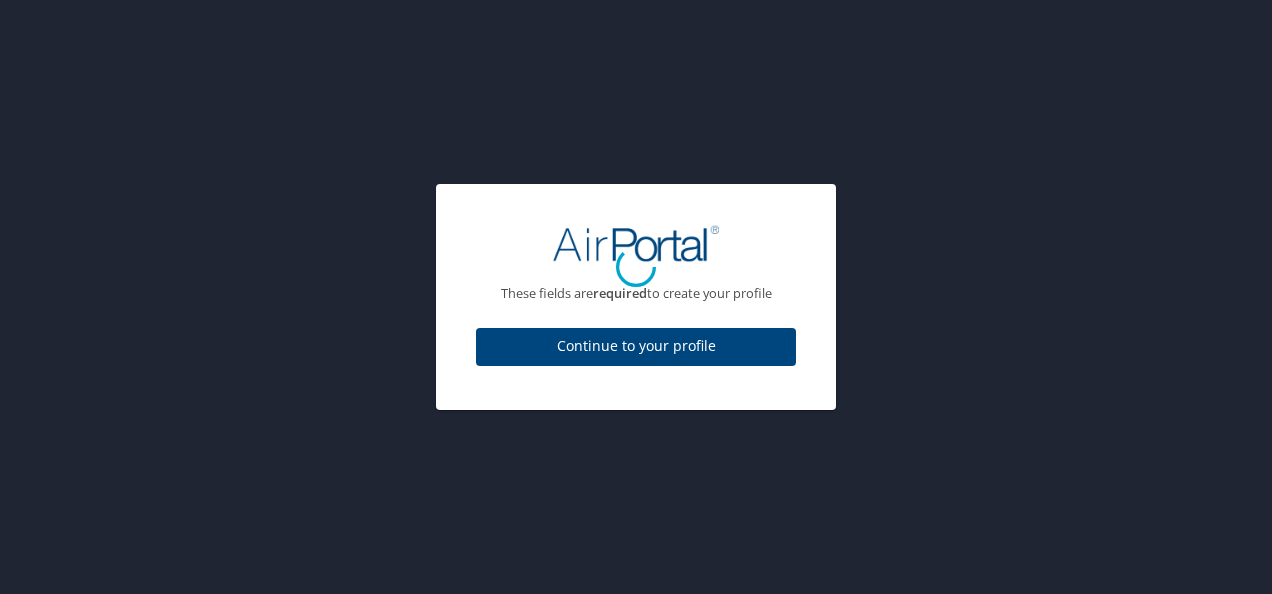 select on "US" 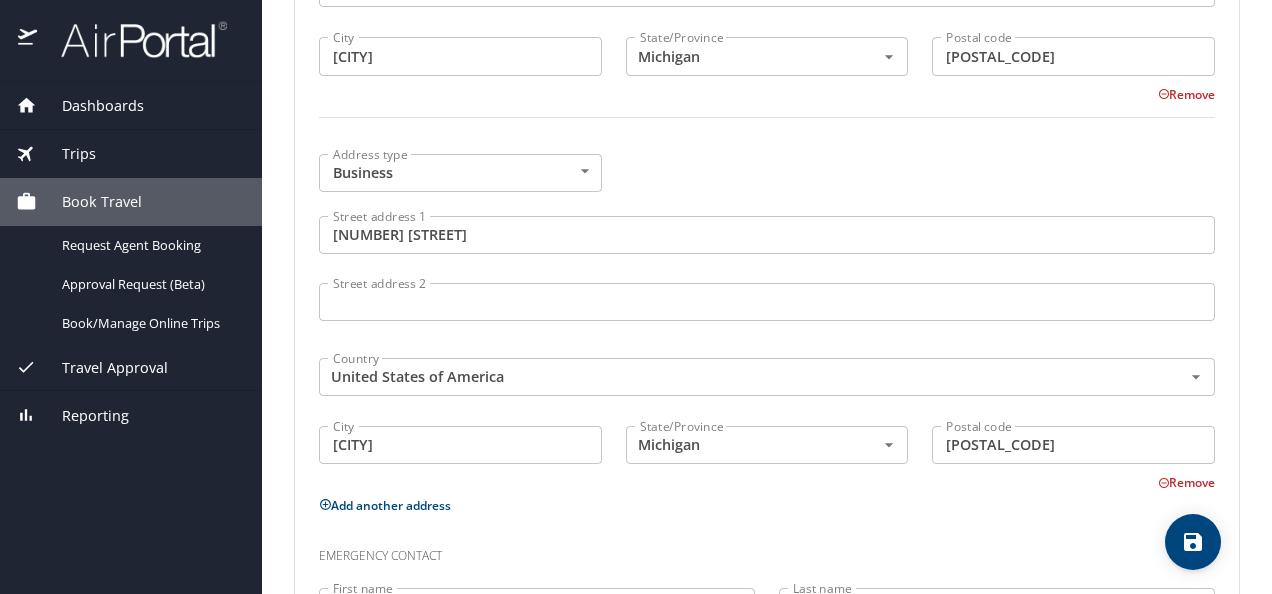 scroll, scrollTop: 1284, scrollLeft: 0, axis: vertical 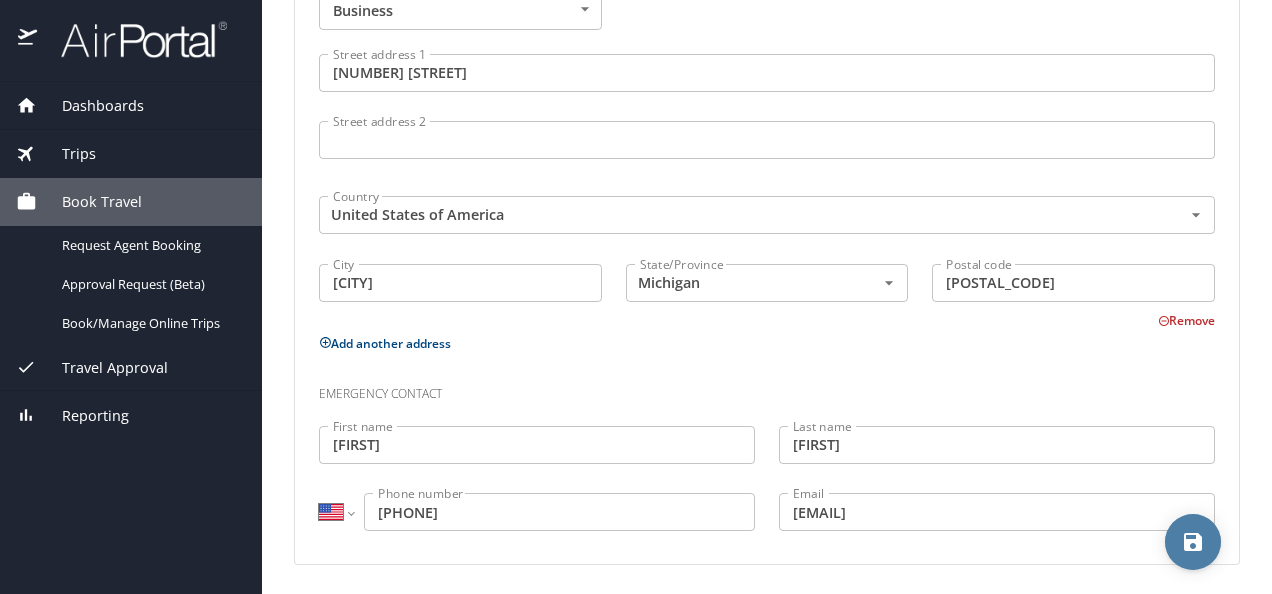 click 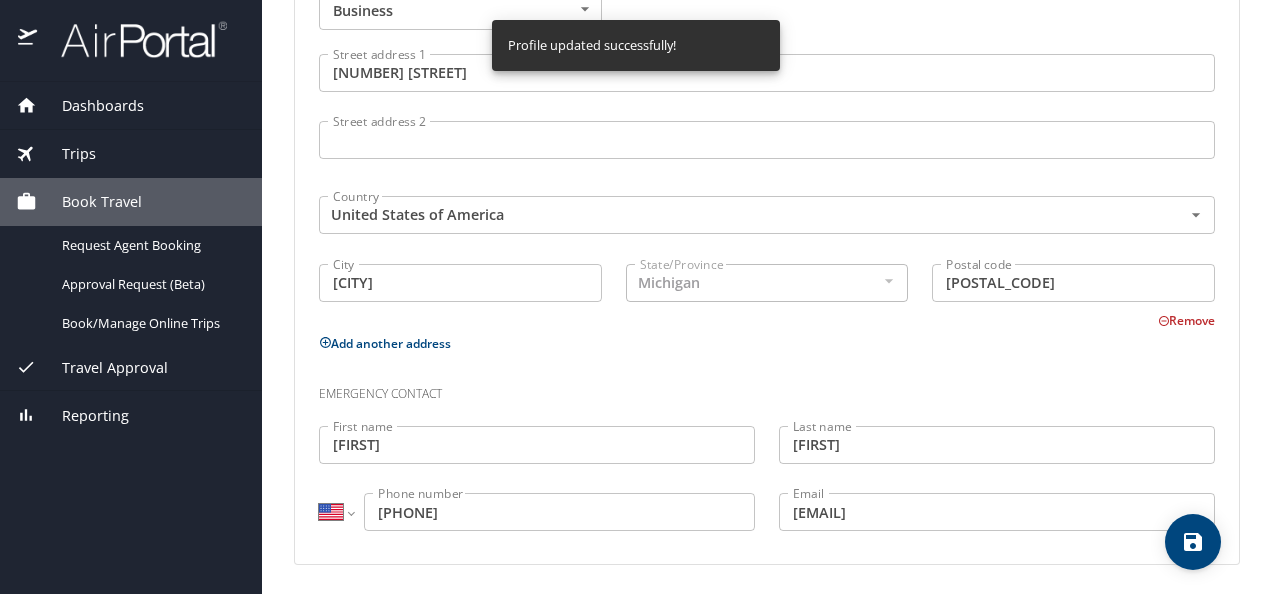 select on "US" 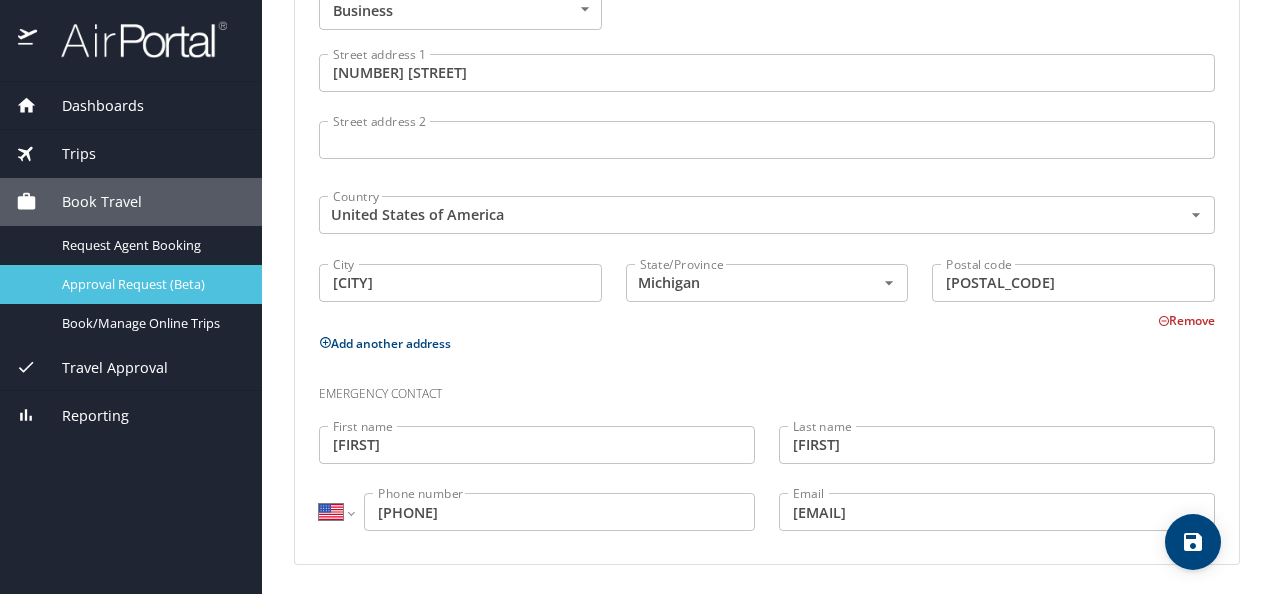 click on "Approval Request (Beta)" at bounding box center [150, 284] 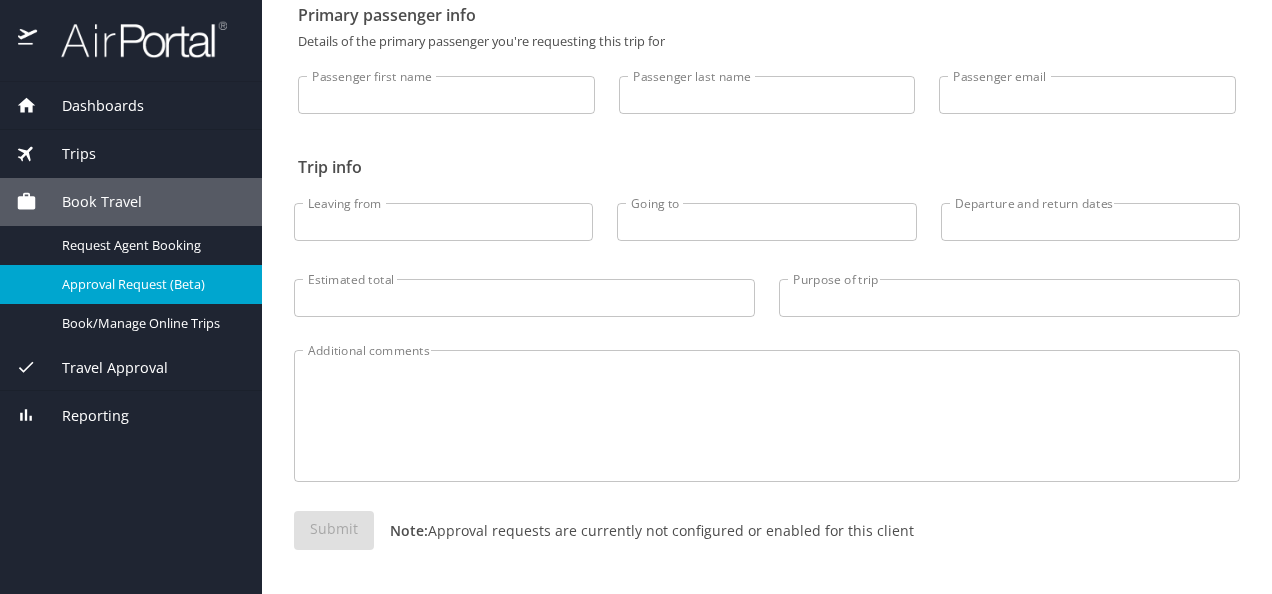 scroll, scrollTop: 120, scrollLeft: 0, axis: vertical 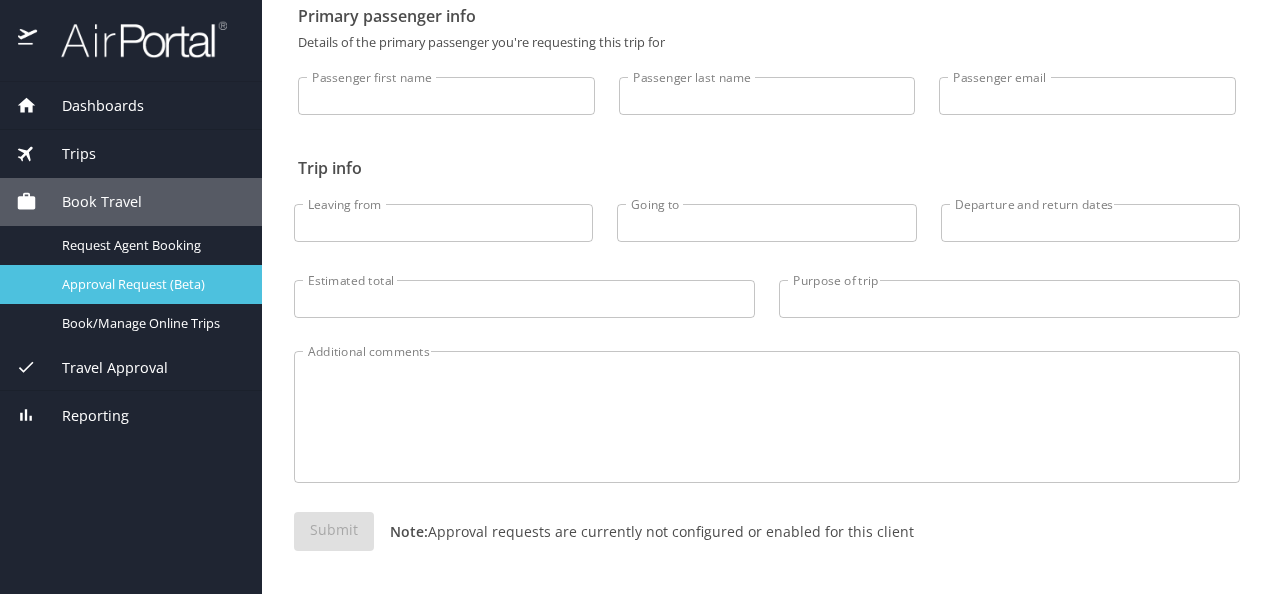 click on "Approval Request (Beta)" at bounding box center (150, 284) 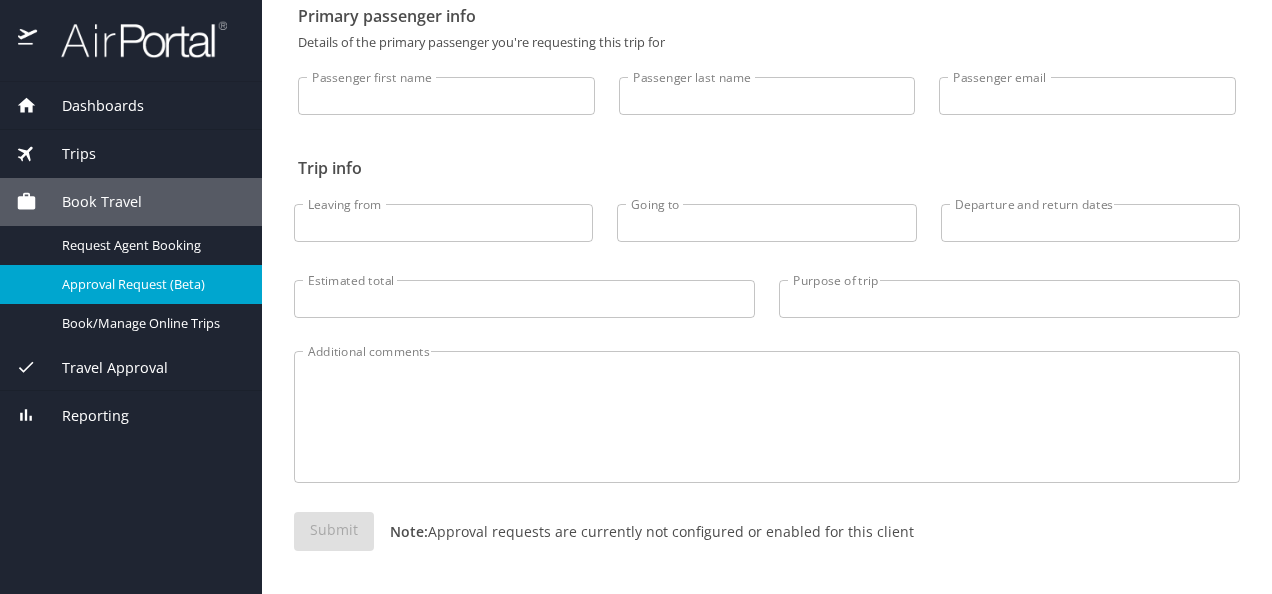 scroll, scrollTop: 0, scrollLeft: 0, axis: both 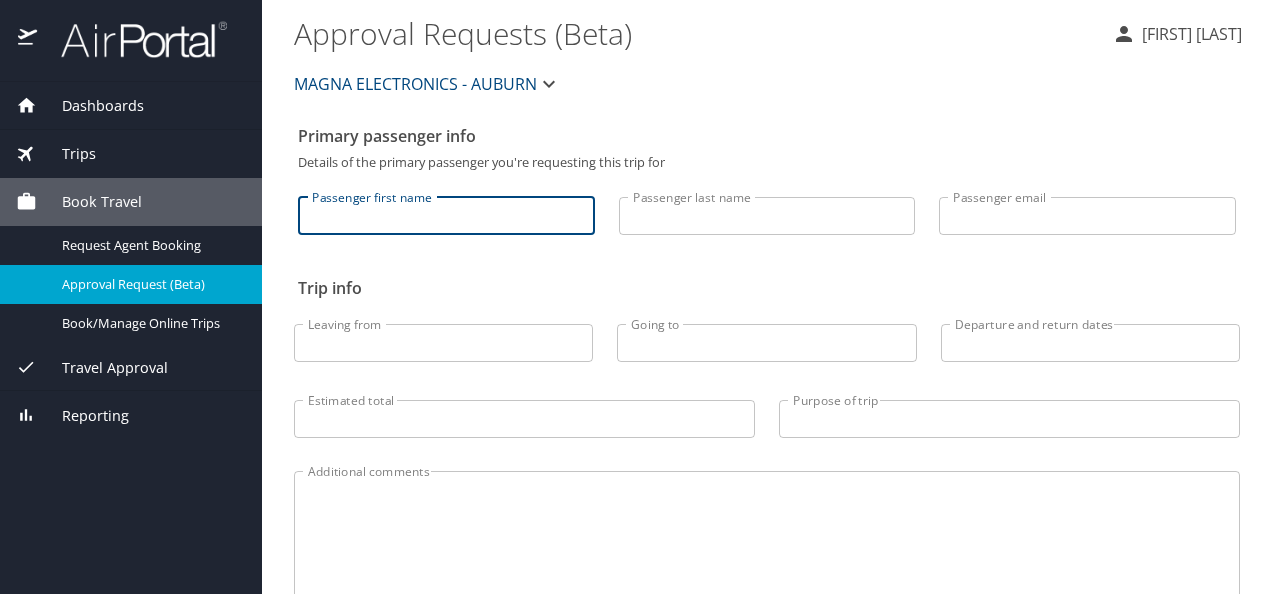 click on "Passenger first name" at bounding box center [446, 216] 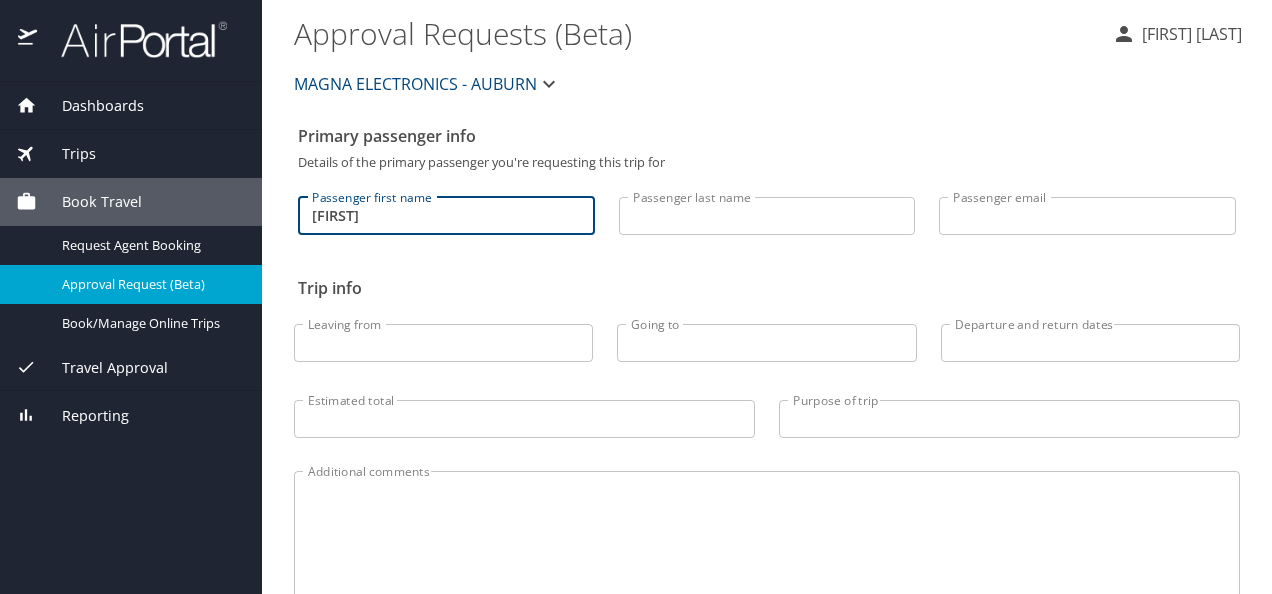 type on "LAHOTI" 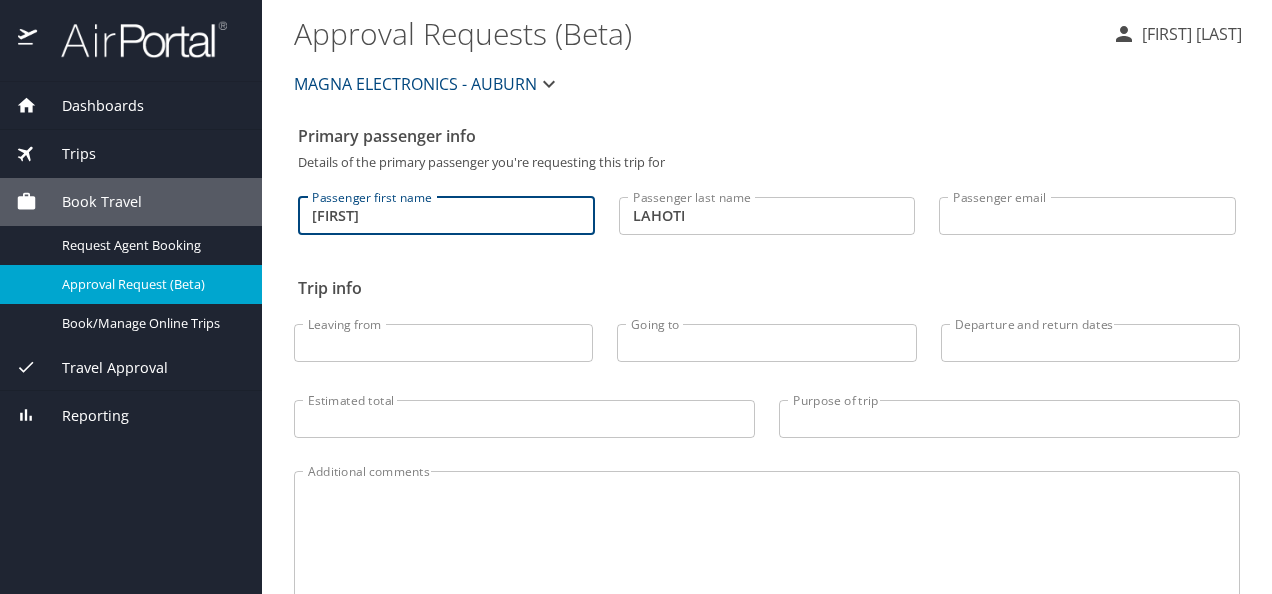 type on "abhishek.lahoti@magna.com" 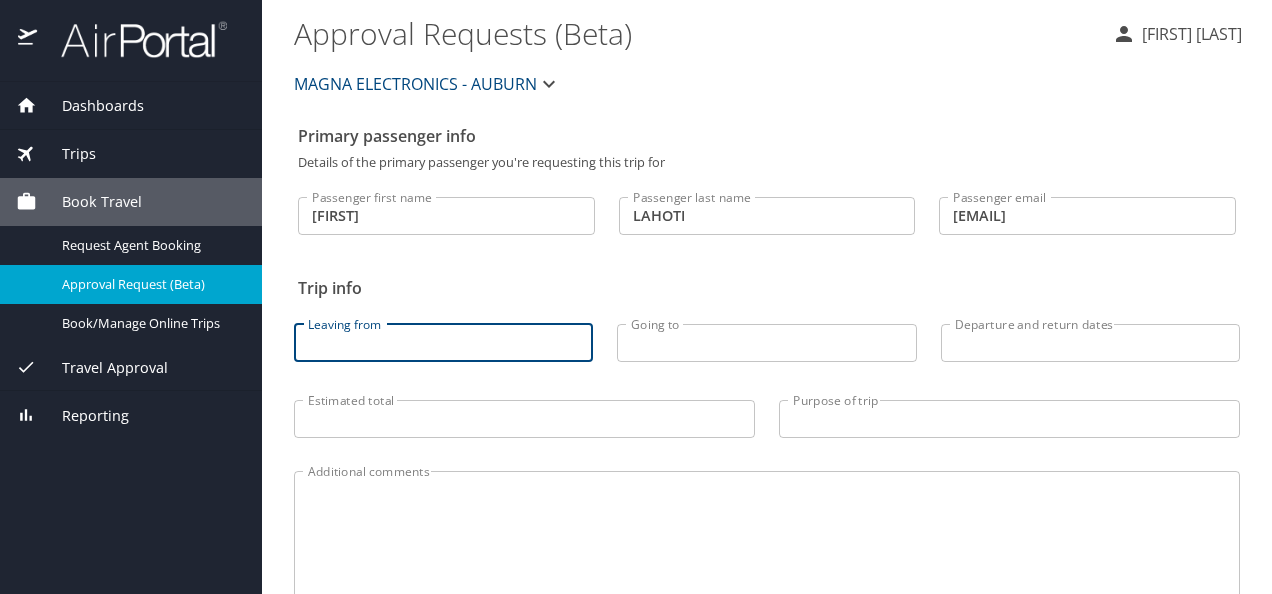 click on "Leaving from" at bounding box center (443, 343) 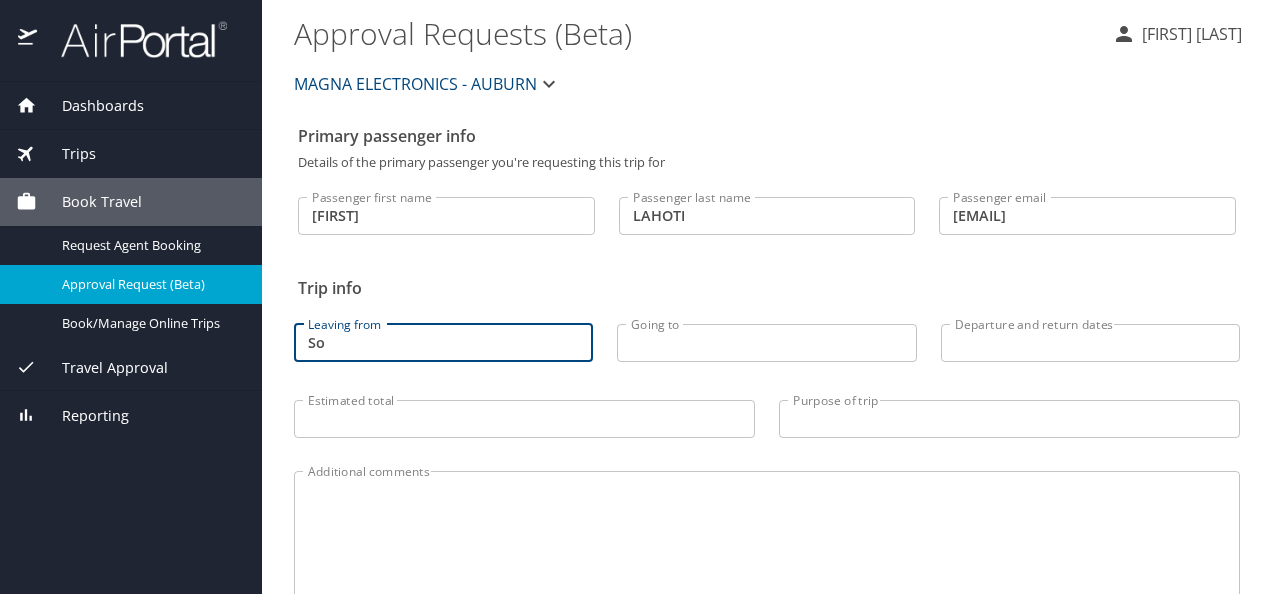 type on "S" 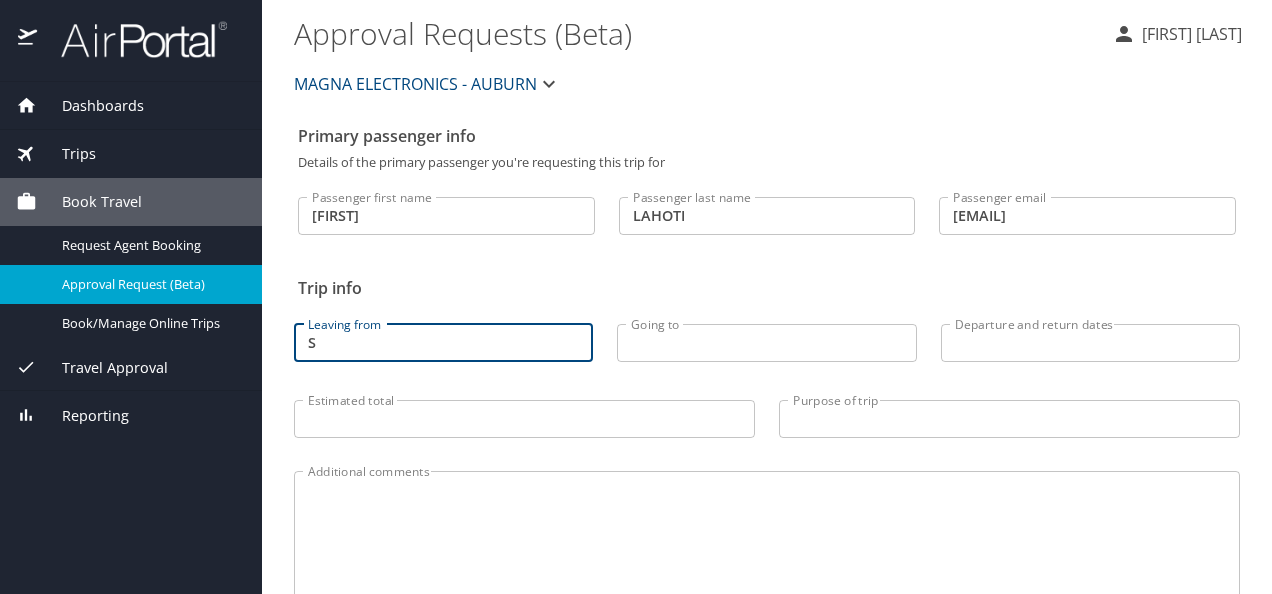 type 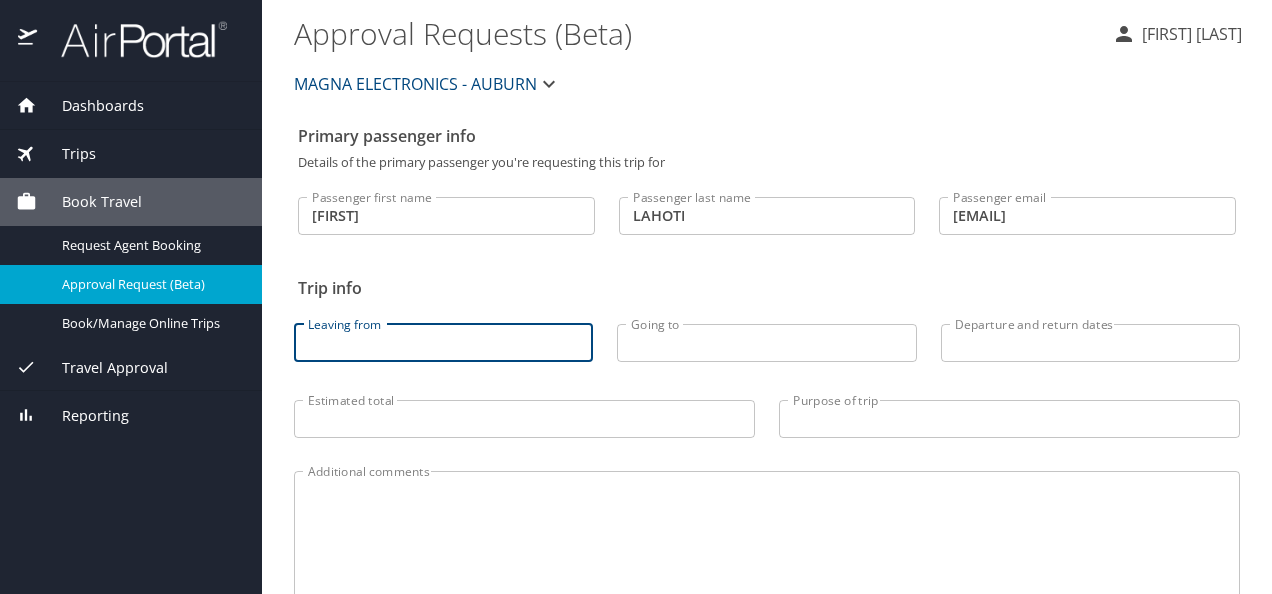 click on "Leaving from" at bounding box center (443, 343) 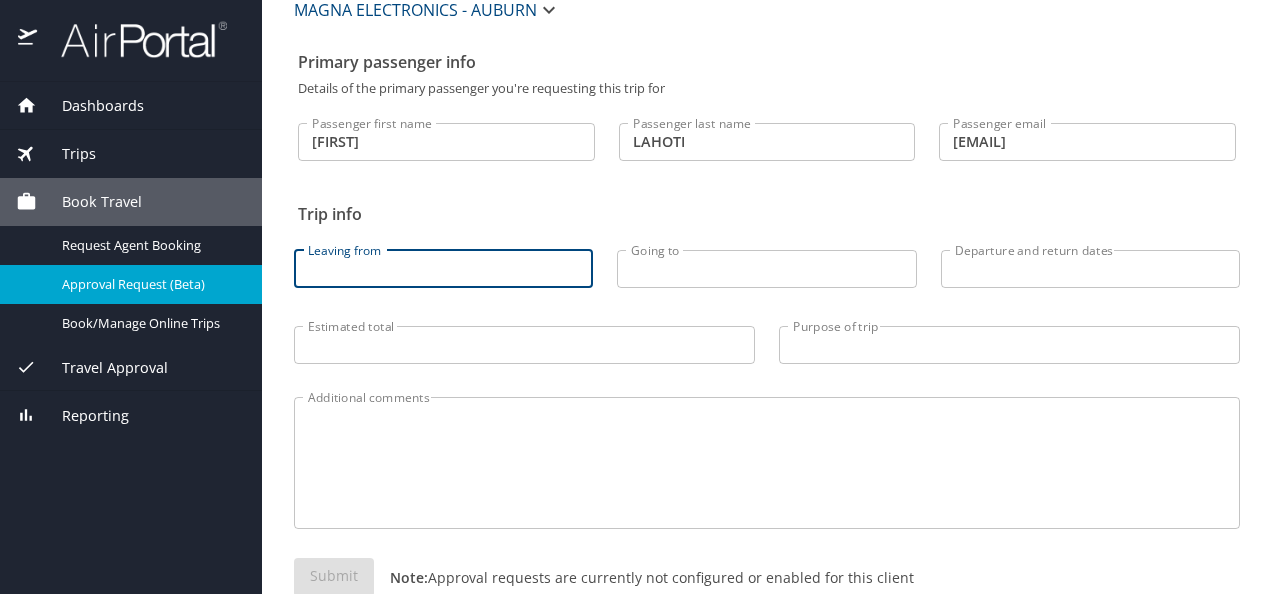 scroll, scrollTop: 120, scrollLeft: 0, axis: vertical 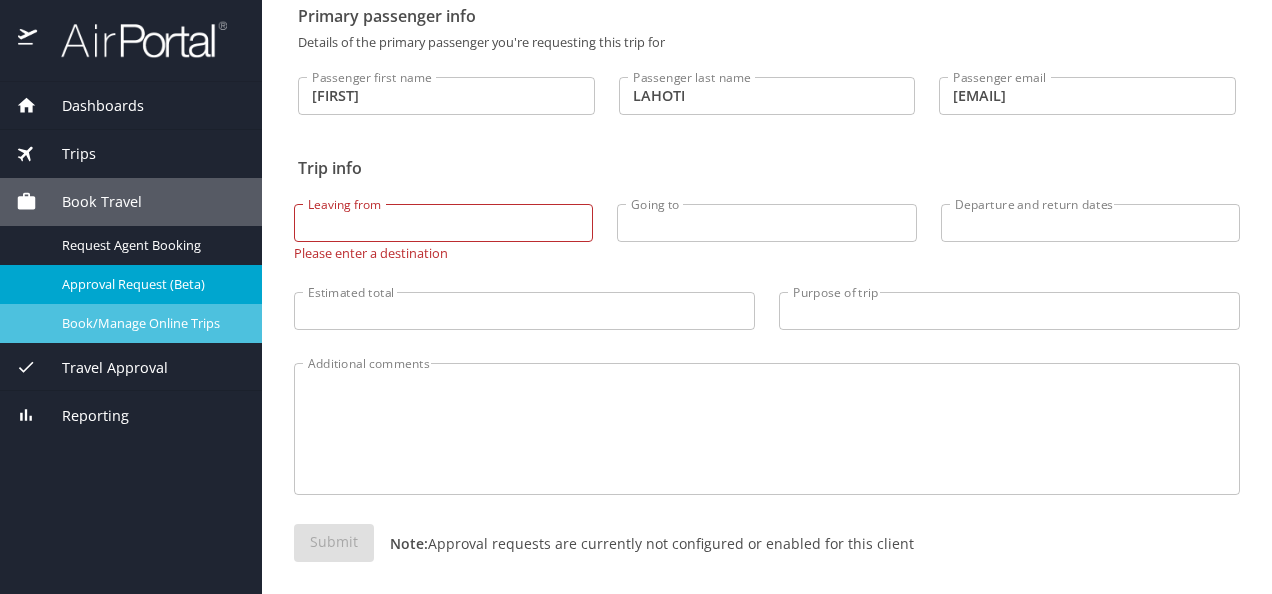 click on "Book/Manage Online Trips" at bounding box center (150, 323) 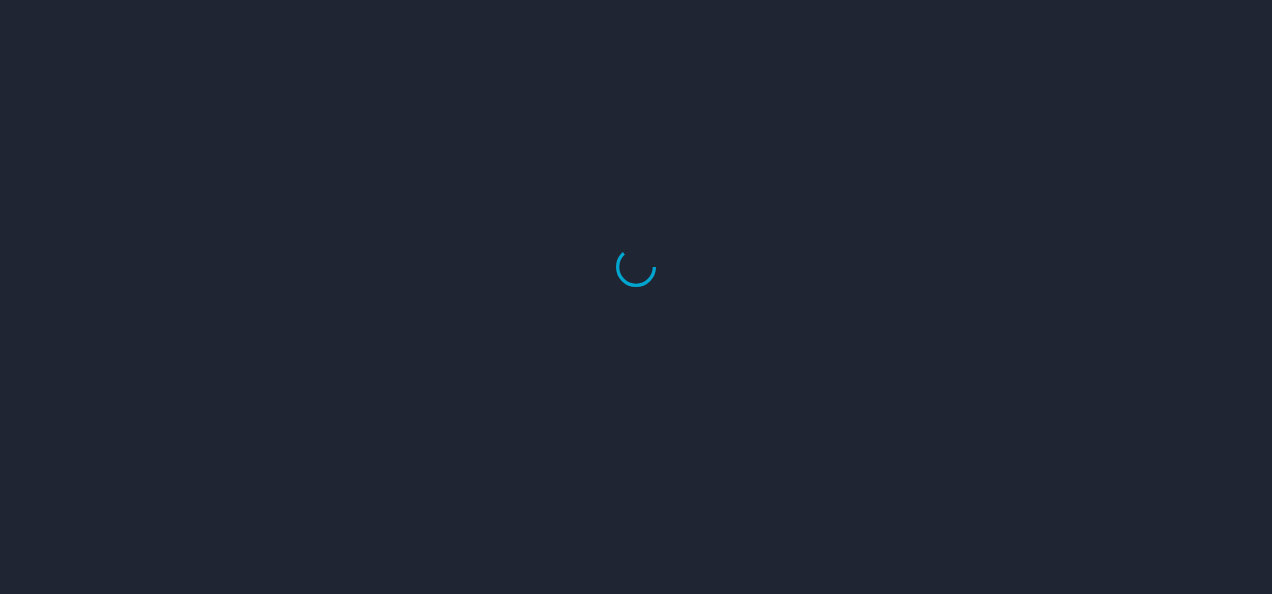 scroll, scrollTop: 0, scrollLeft: 0, axis: both 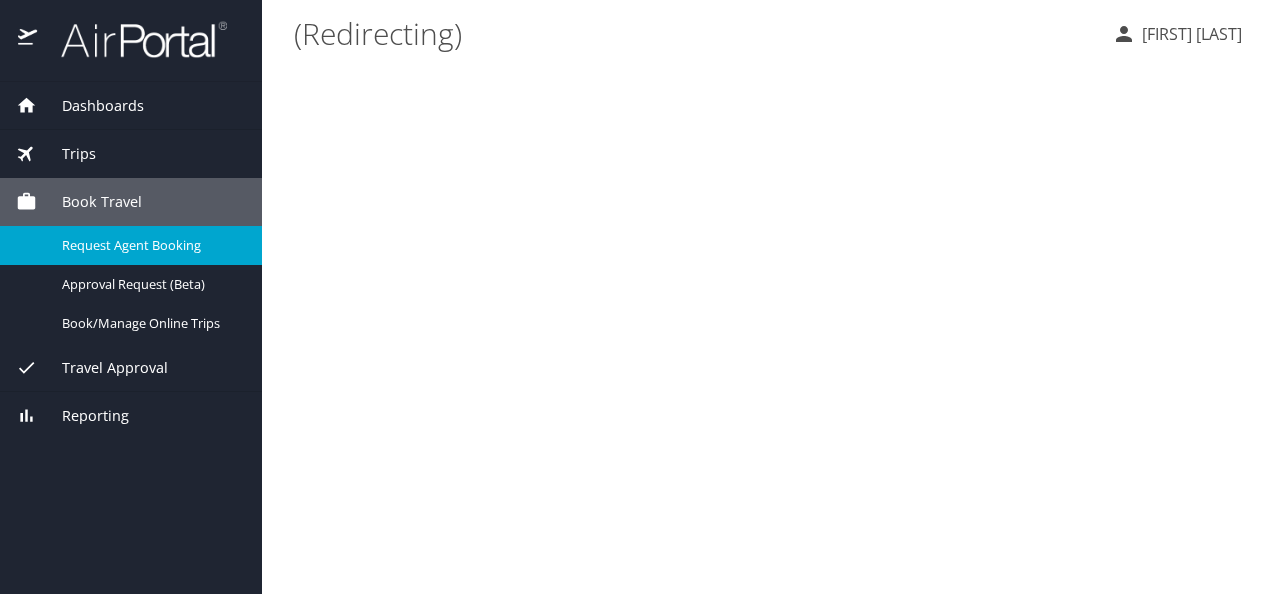select on "US" 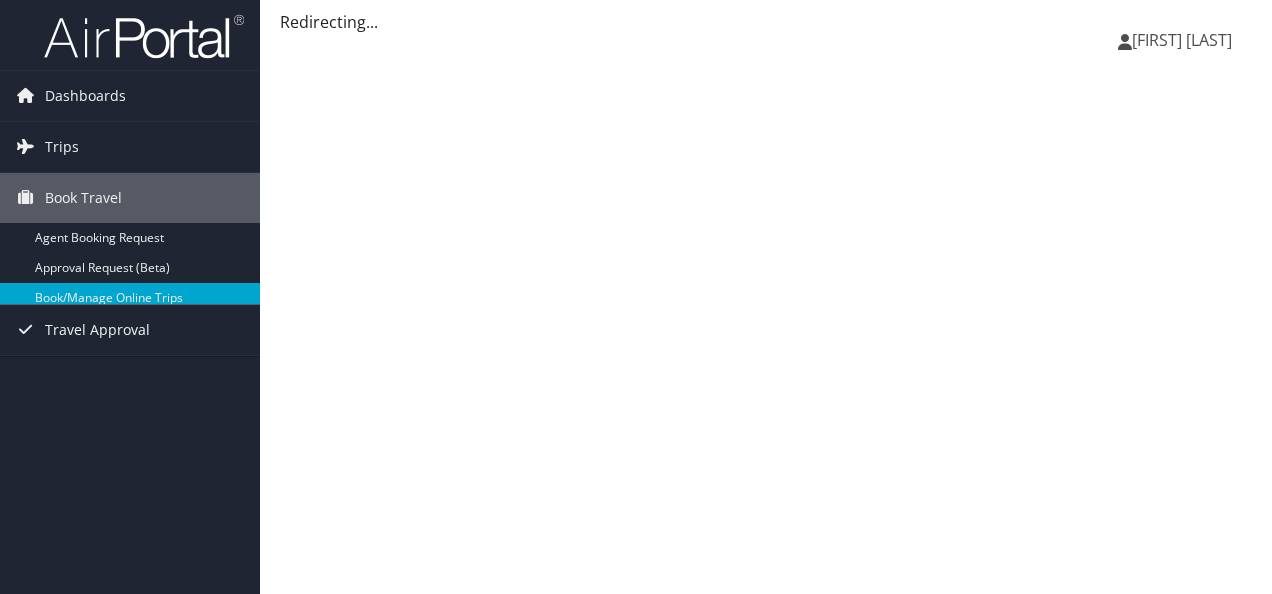 scroll, scrollTop: 0, scrollLeft: 0, axis: both 